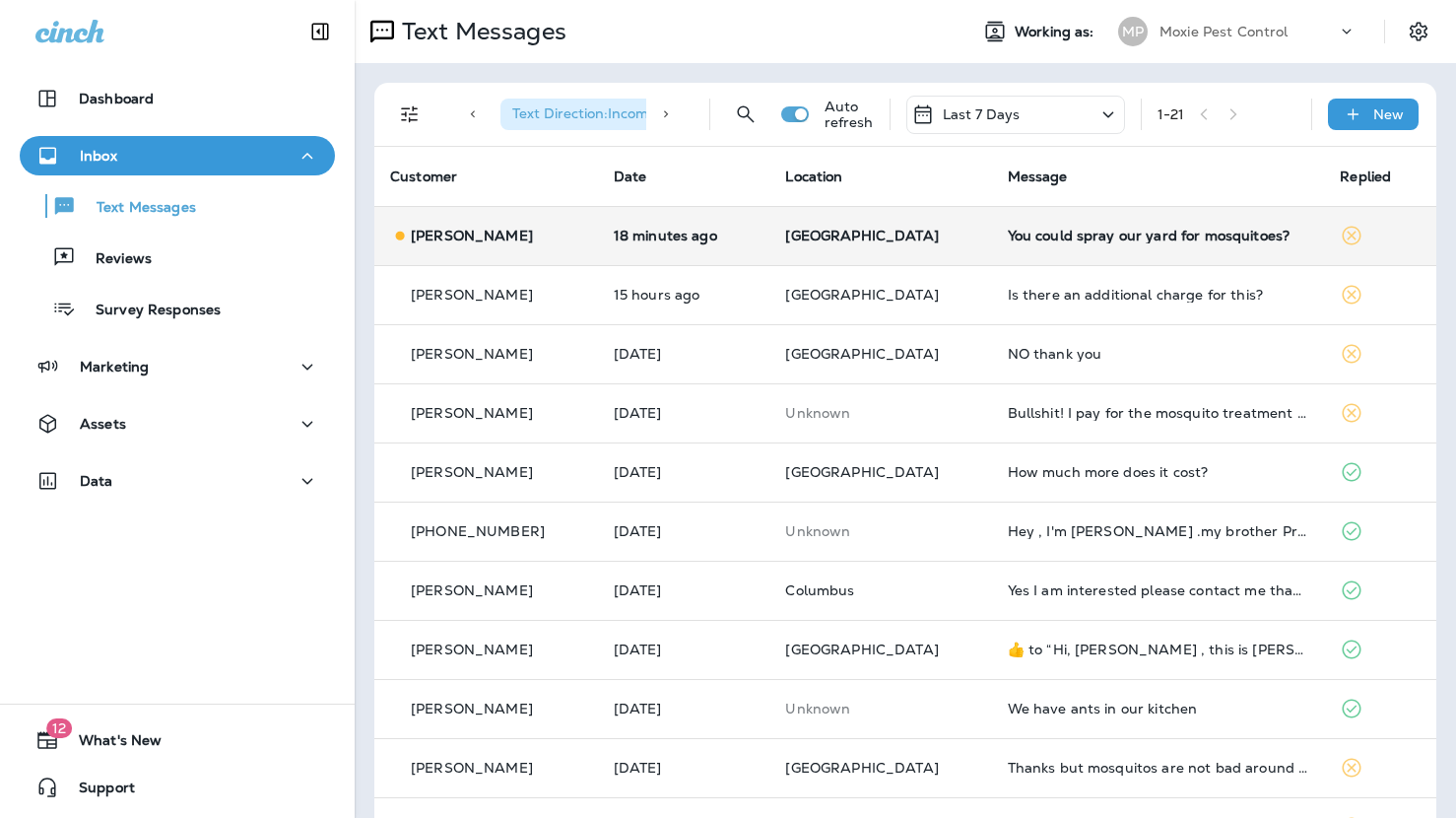 scroll, scrollTop: 0, scrollLeft: 0, axis: both 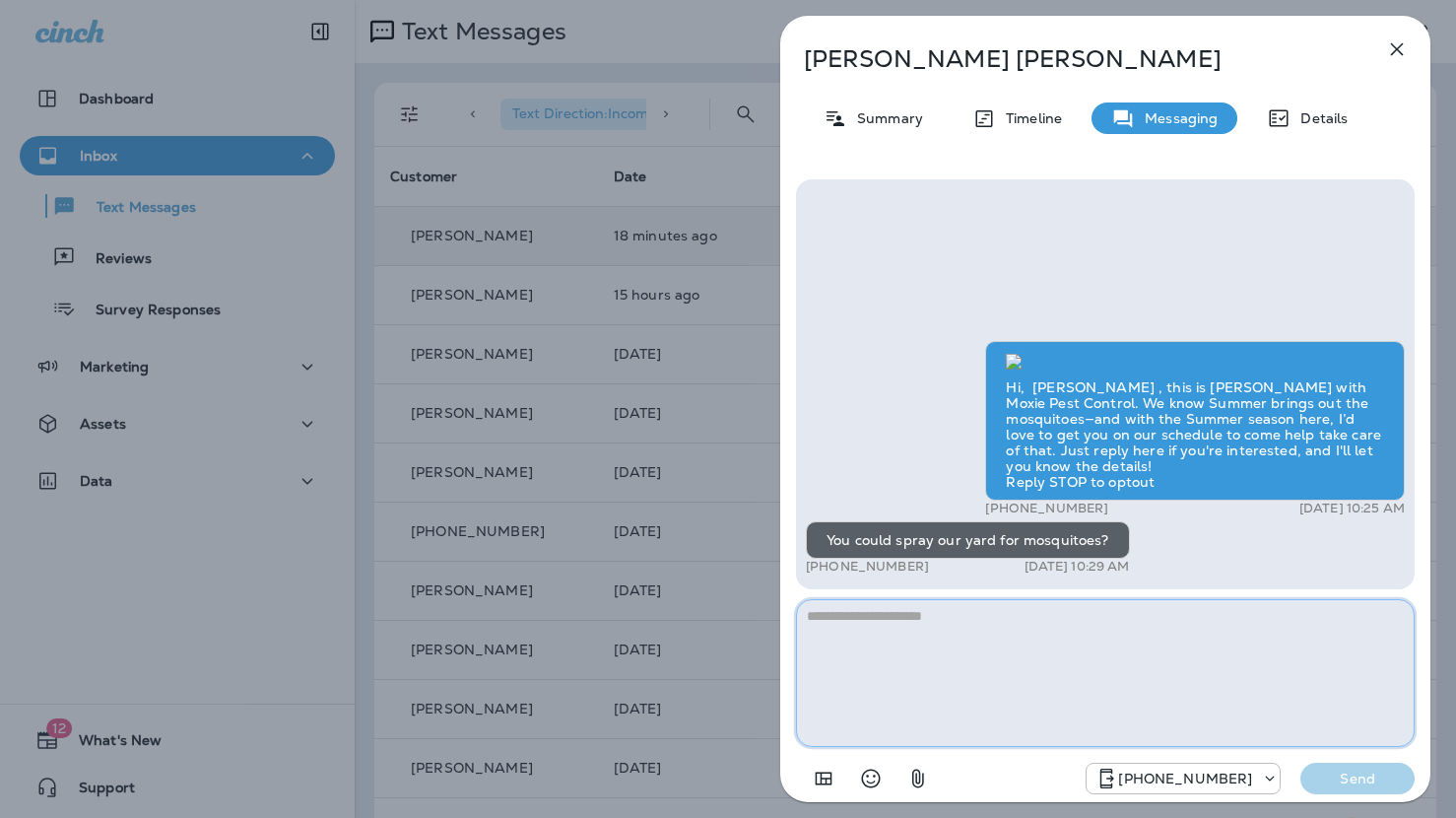 click at bounding box center [1105, 673] 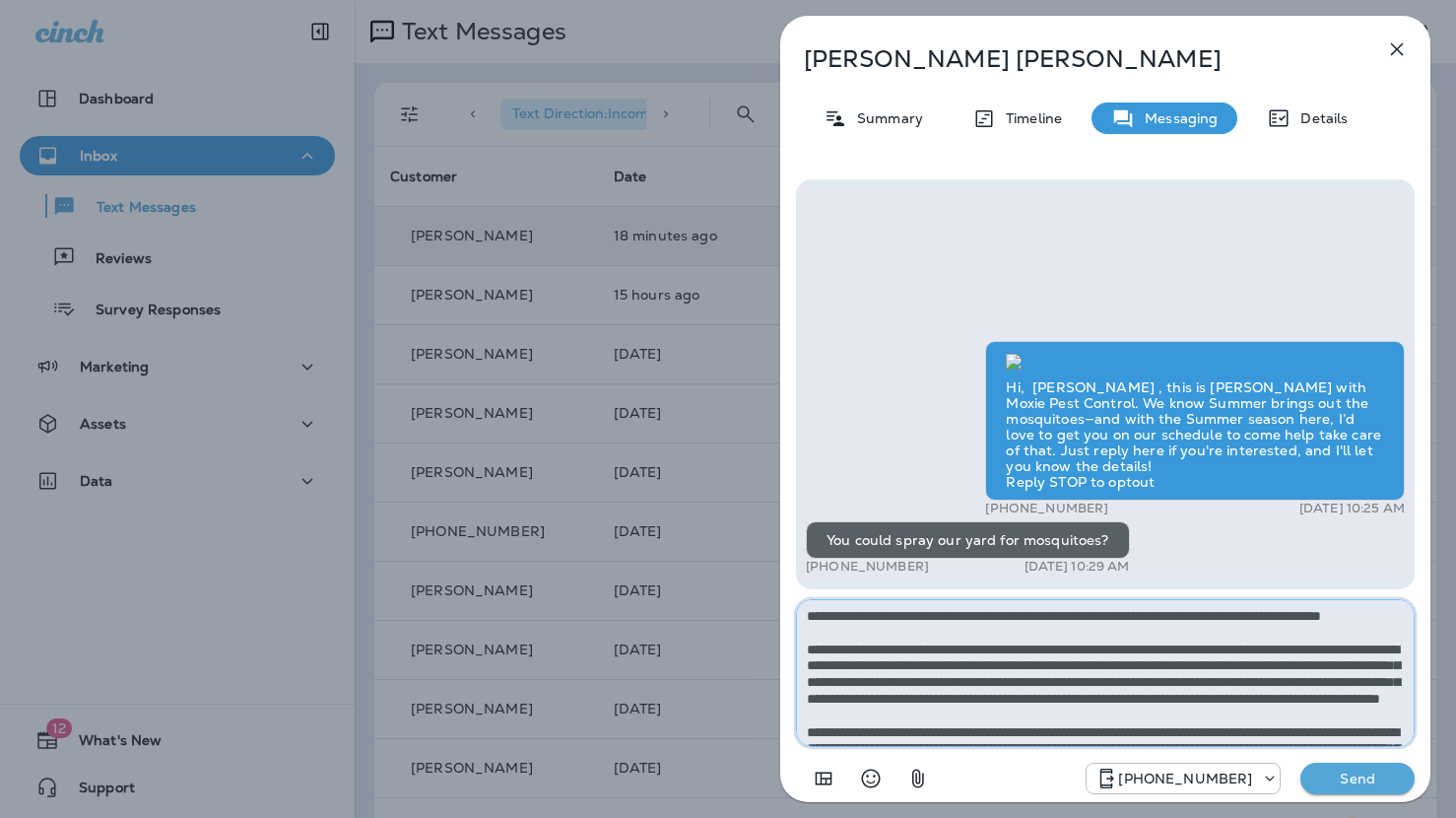 scroll, scrollTop: 110, scrollLeft: 0, axis: vertical 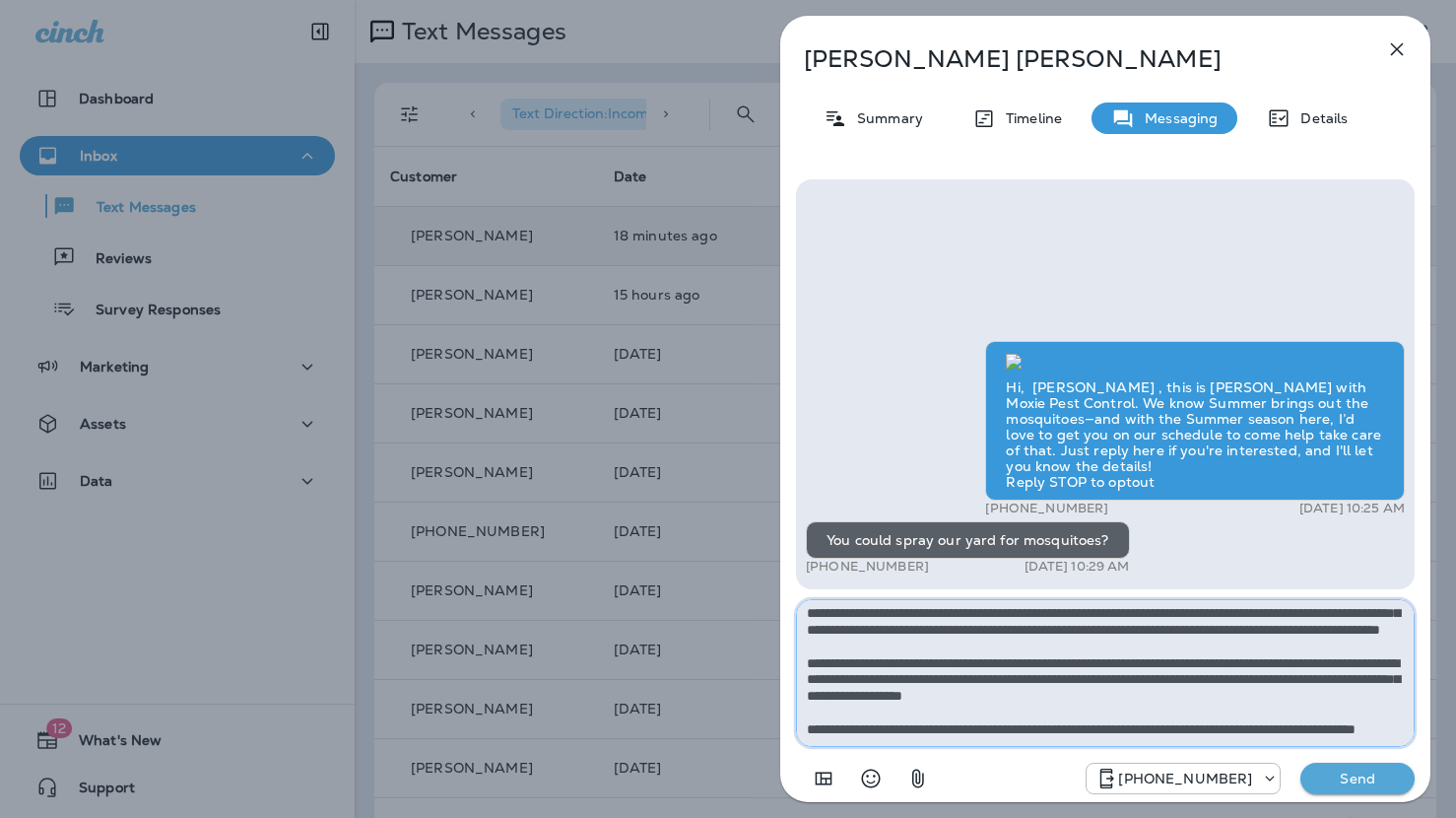 type on "**********" 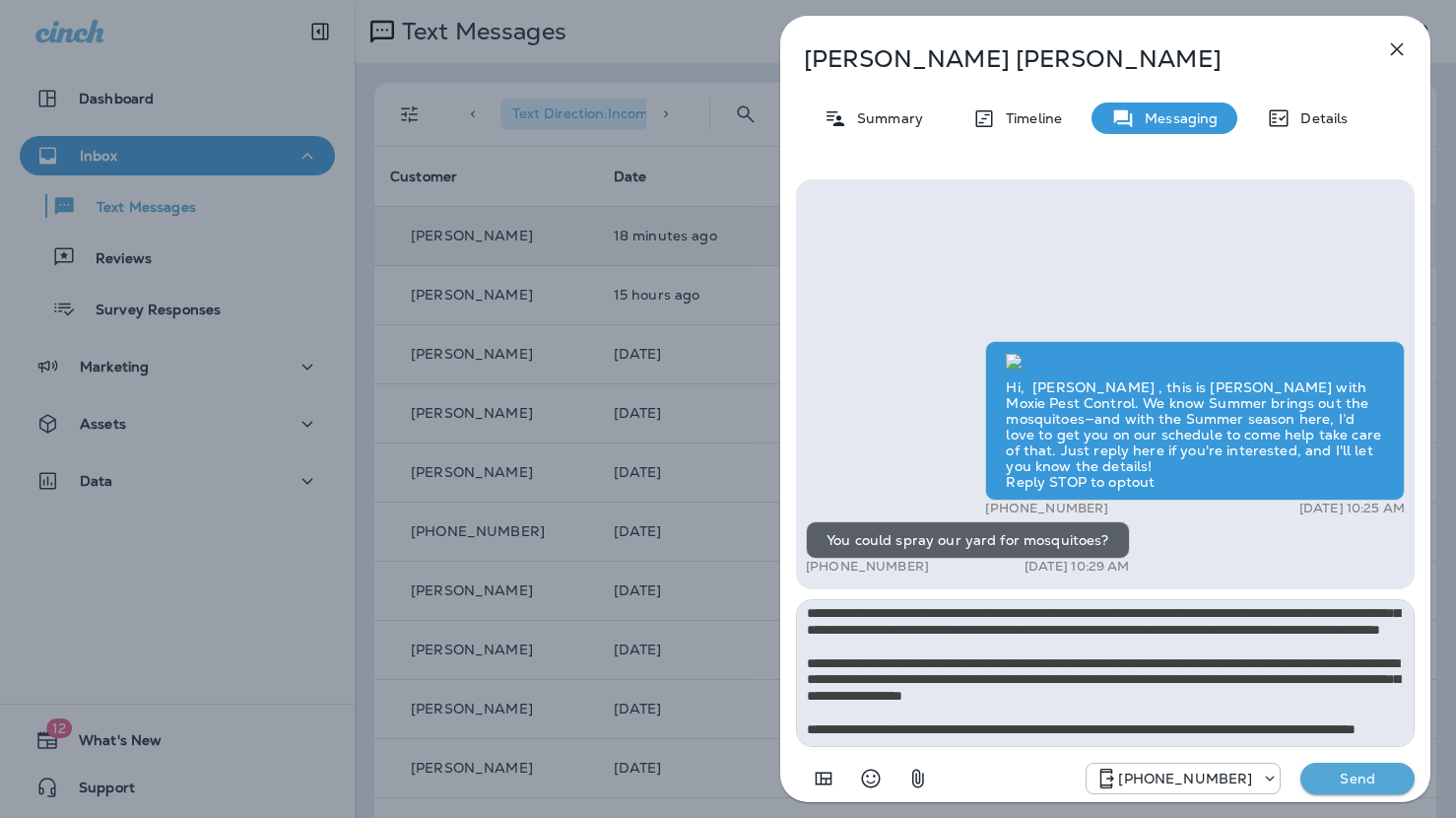 click on "Send" at bounding box center [1357, 779] 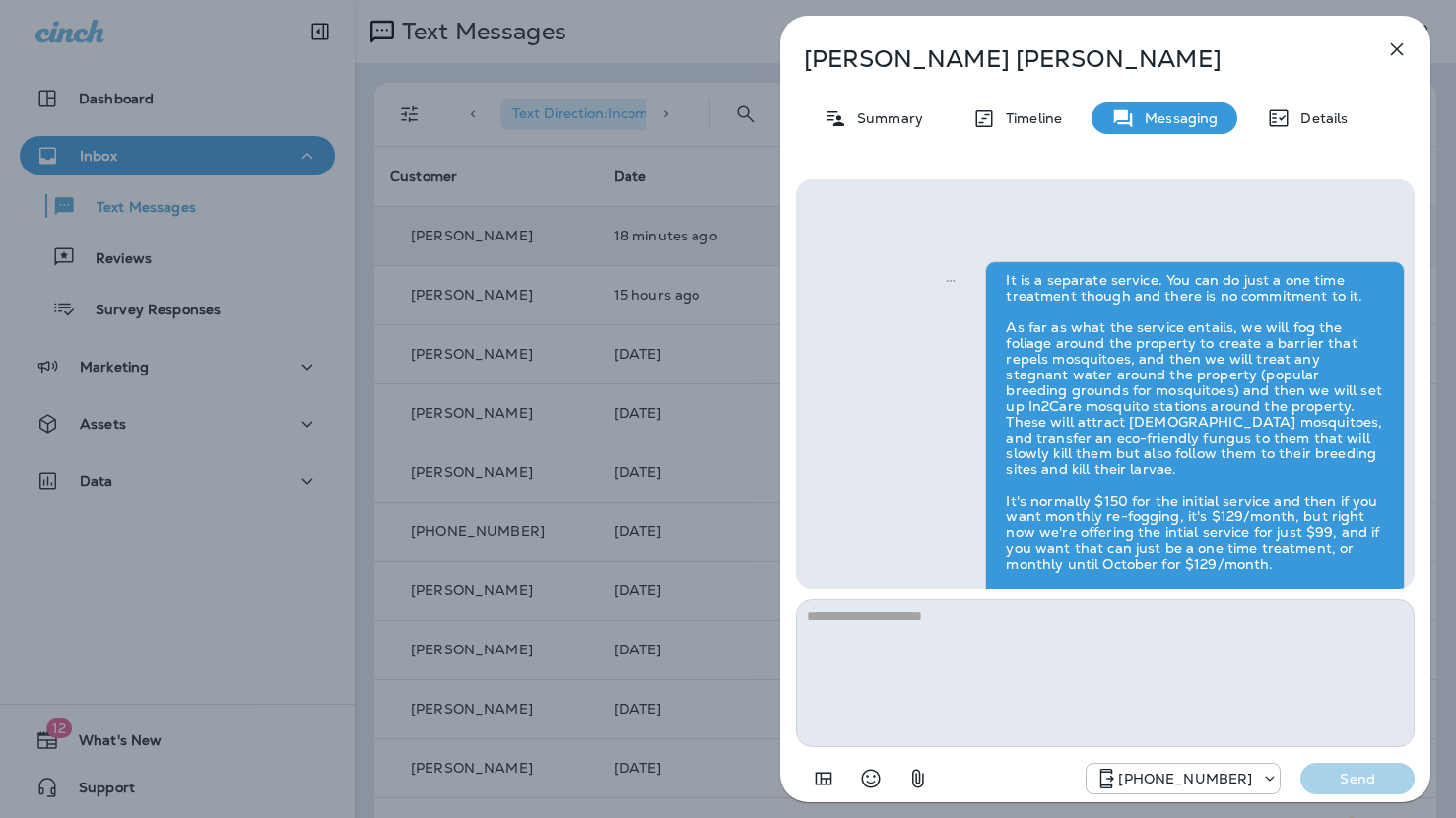scroll, scrollTop: 0, scrollLeft: 0, axis: both 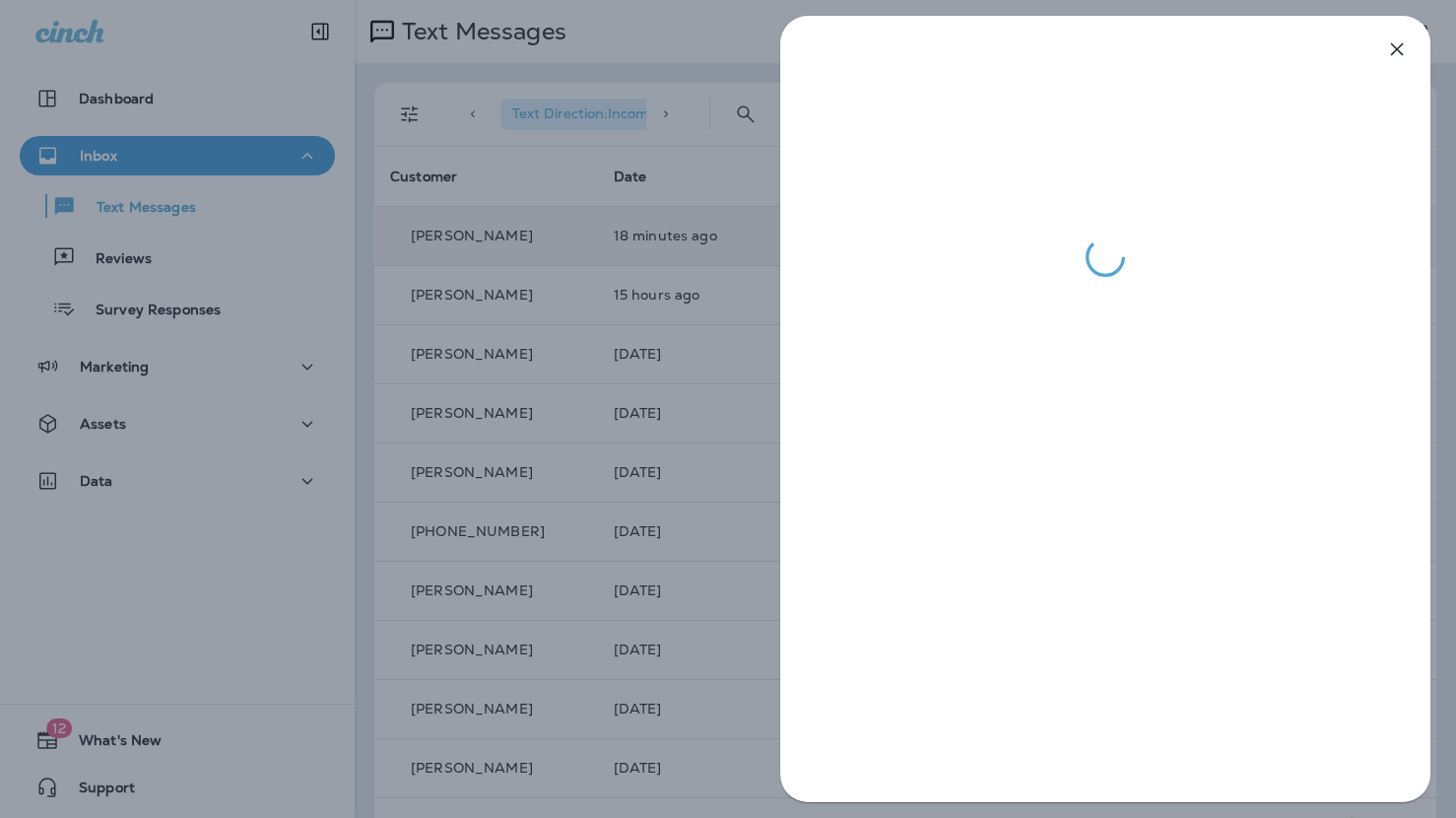 click at bounding box center (728, 409) 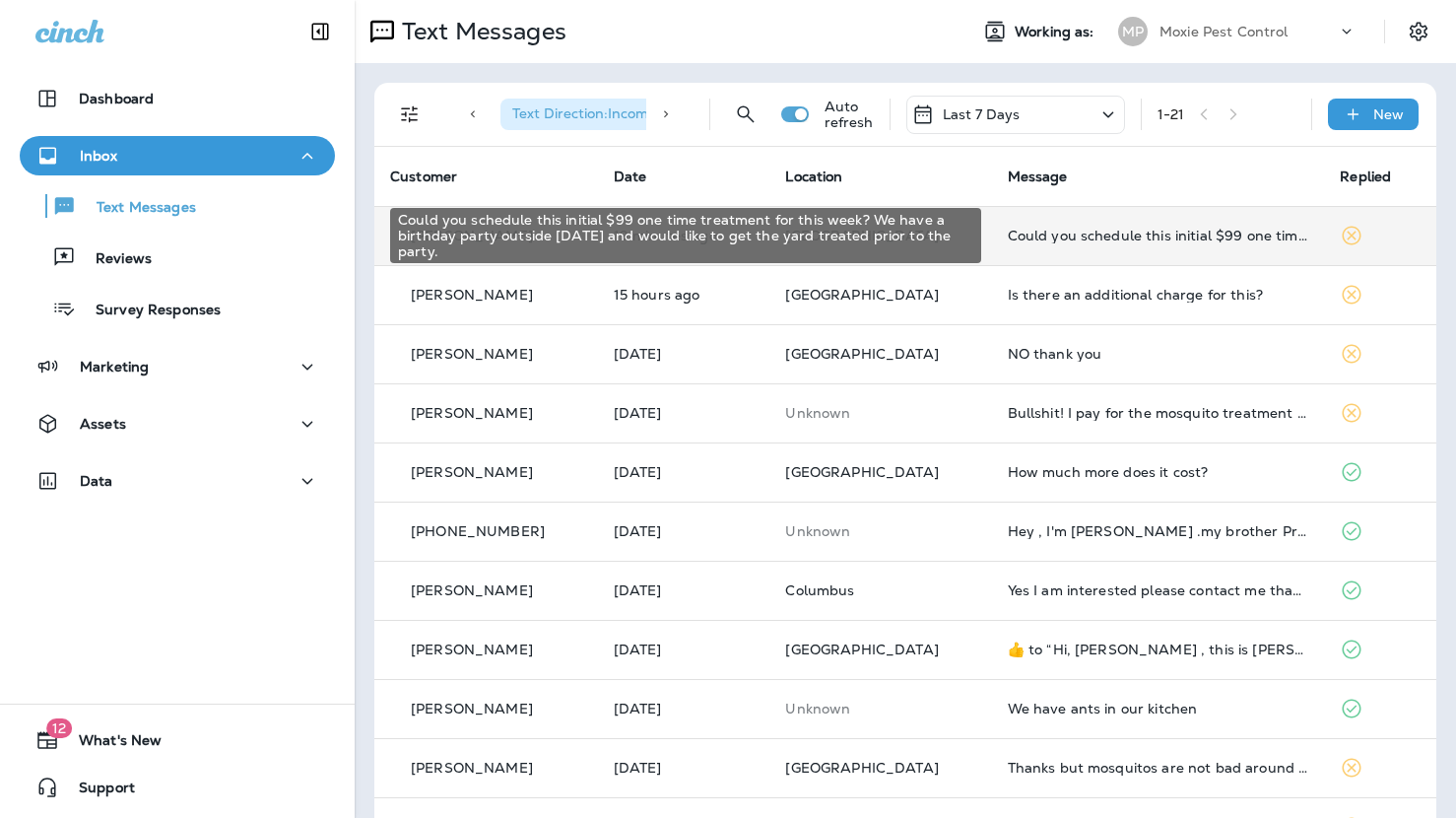 click on "Could you schedule this initial $99 one time treatment for this week? We have a birthday party outside [DATE] and would like to get the yard treated prior to the party." at bounding box center (1158, 236) 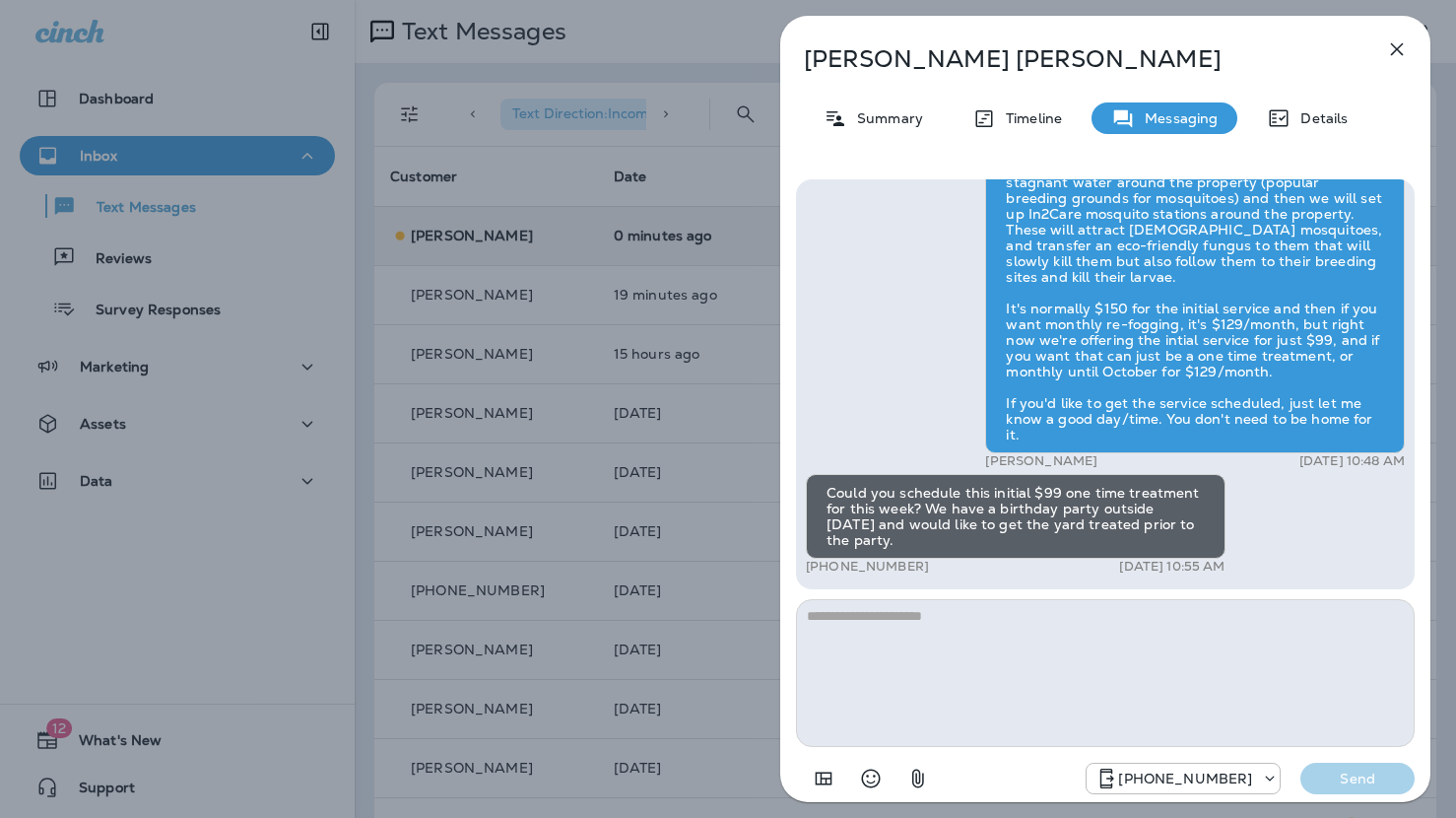 click on "[PERSON_NAME] Summary   Timeline   Messaging   Details   Hi,  [PERSON_NAME] , this is [PERSON_NAME] with Moxie Pest Control. We know Summer brings out the mosquitoes—and with the Summer season here, I’d love to get you on our schedule to come help take care of that. Just reply here if you're interested, and I'll let you know the details!
Reply STOP to optout +18174823792 [DATE] 10:25 AM You could spray our yard for mosquitoes? +1 (513) 266-7934 [DATE] 10:29 AM [PERSON_NAME] [DATE] 10:48 AM Could you schedule this initial $99 one time treatment for this week? We have a birthday party outside [DATE] and would like to get the yard treated prior to the party. +1 (513) 266-7934 [DATE] 10:55 AM [PHONE_NUMBER] Send" at bounding box center (728, 409) 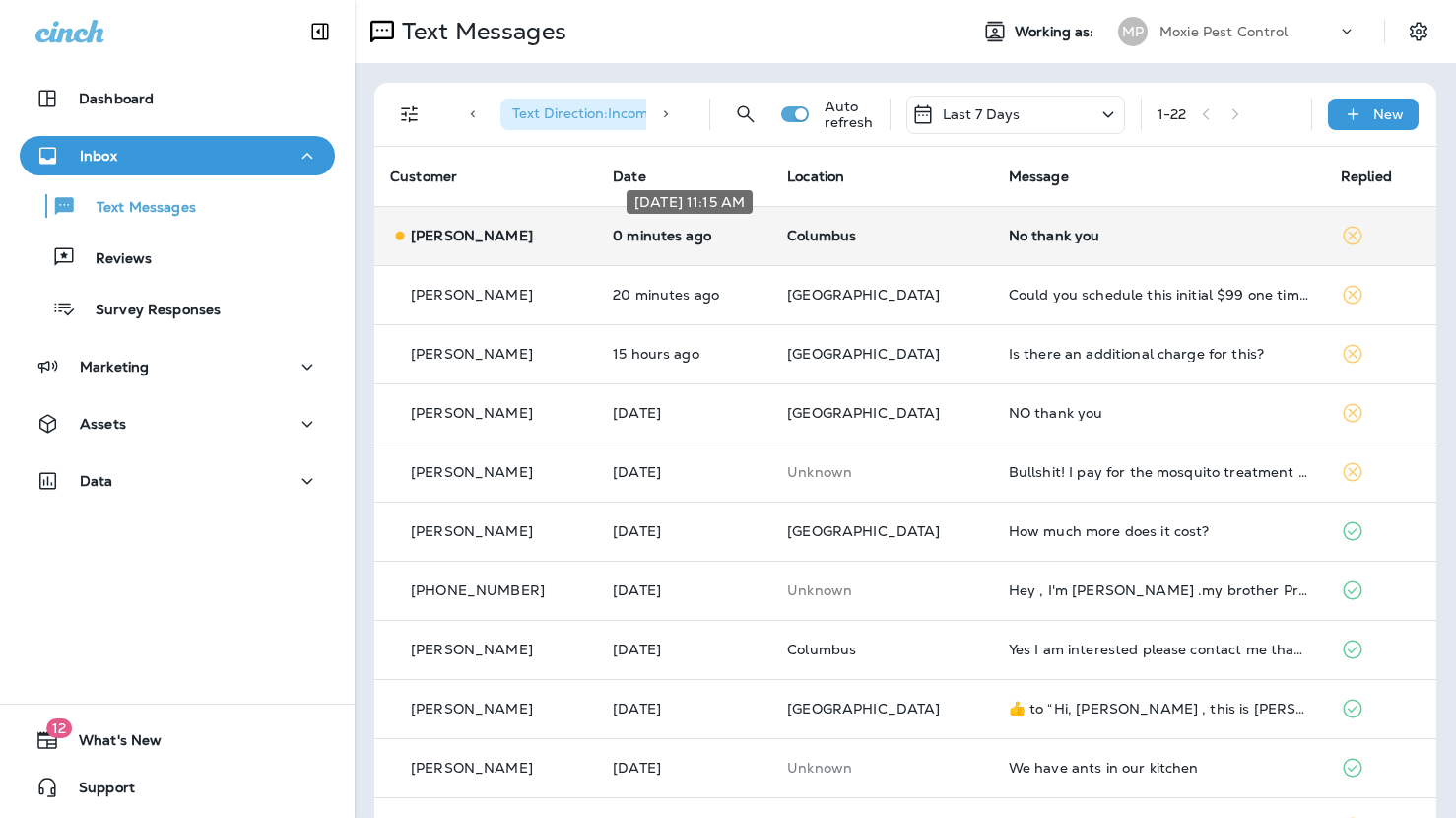 click on "0 minutes ago" at bounding box center [684, 236] 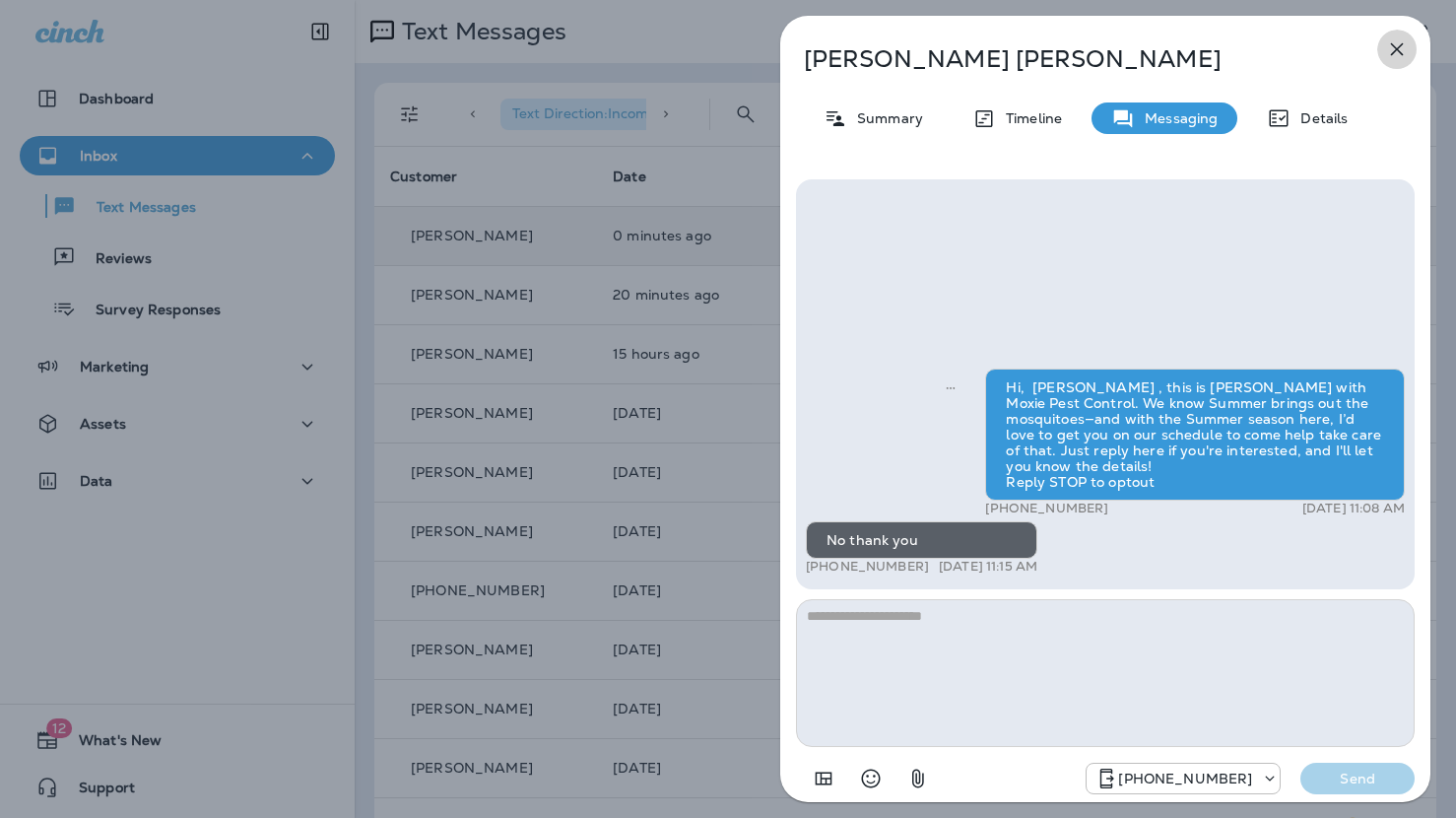 click 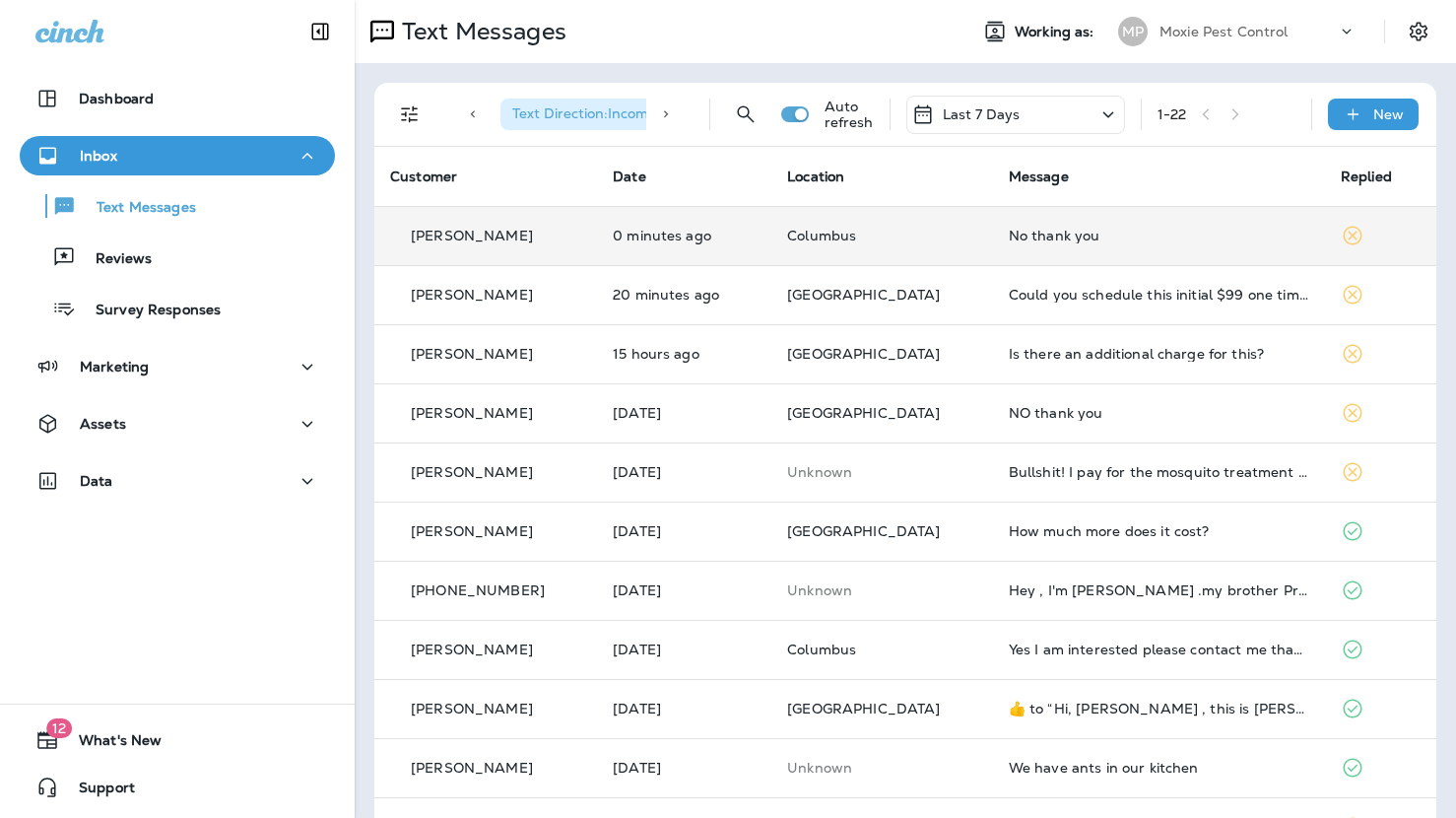click at bounding box center (728, 409) 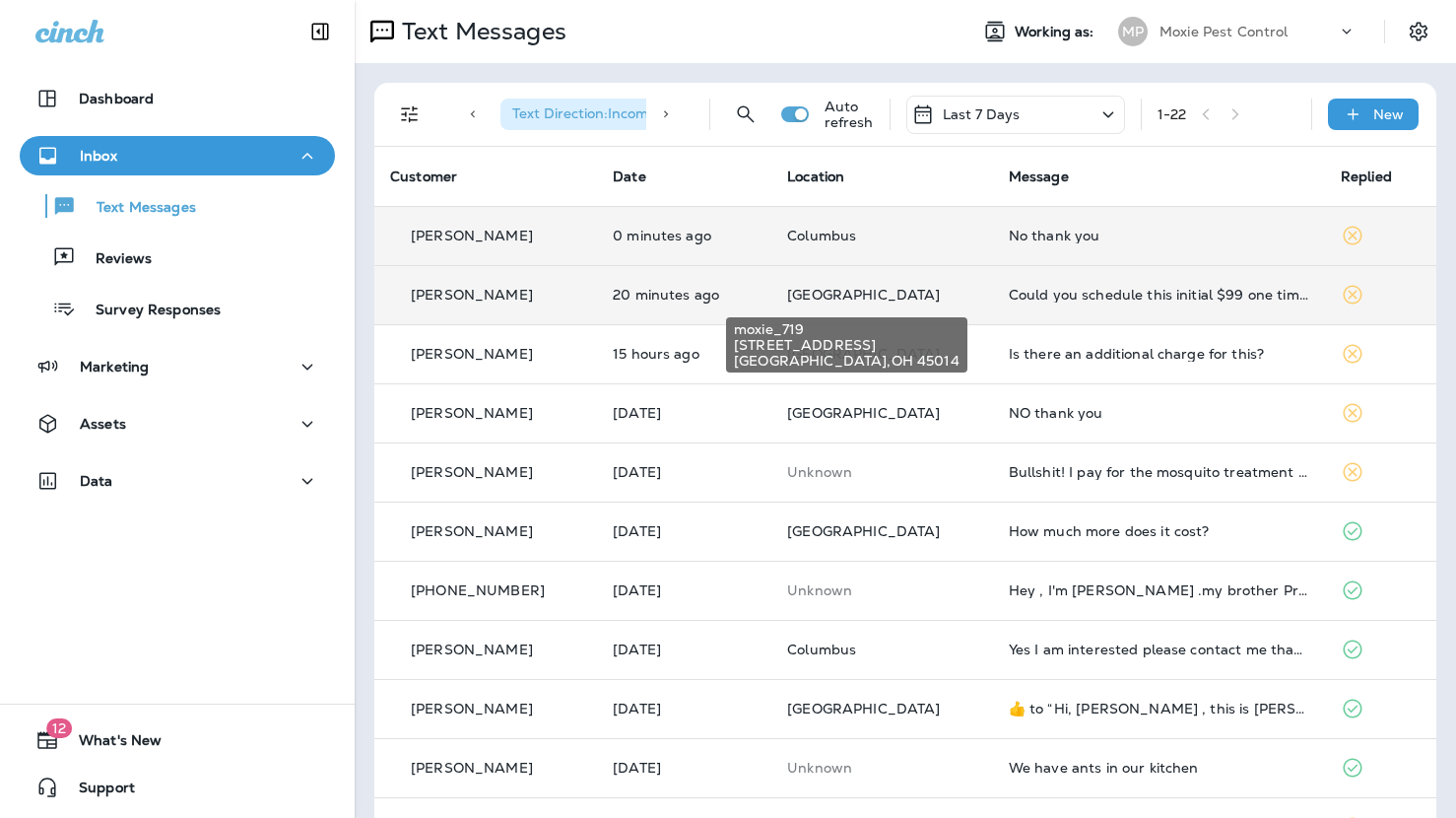 click on "[GEOGRAPHIC_DATA]" at bounding box center [863, 295] 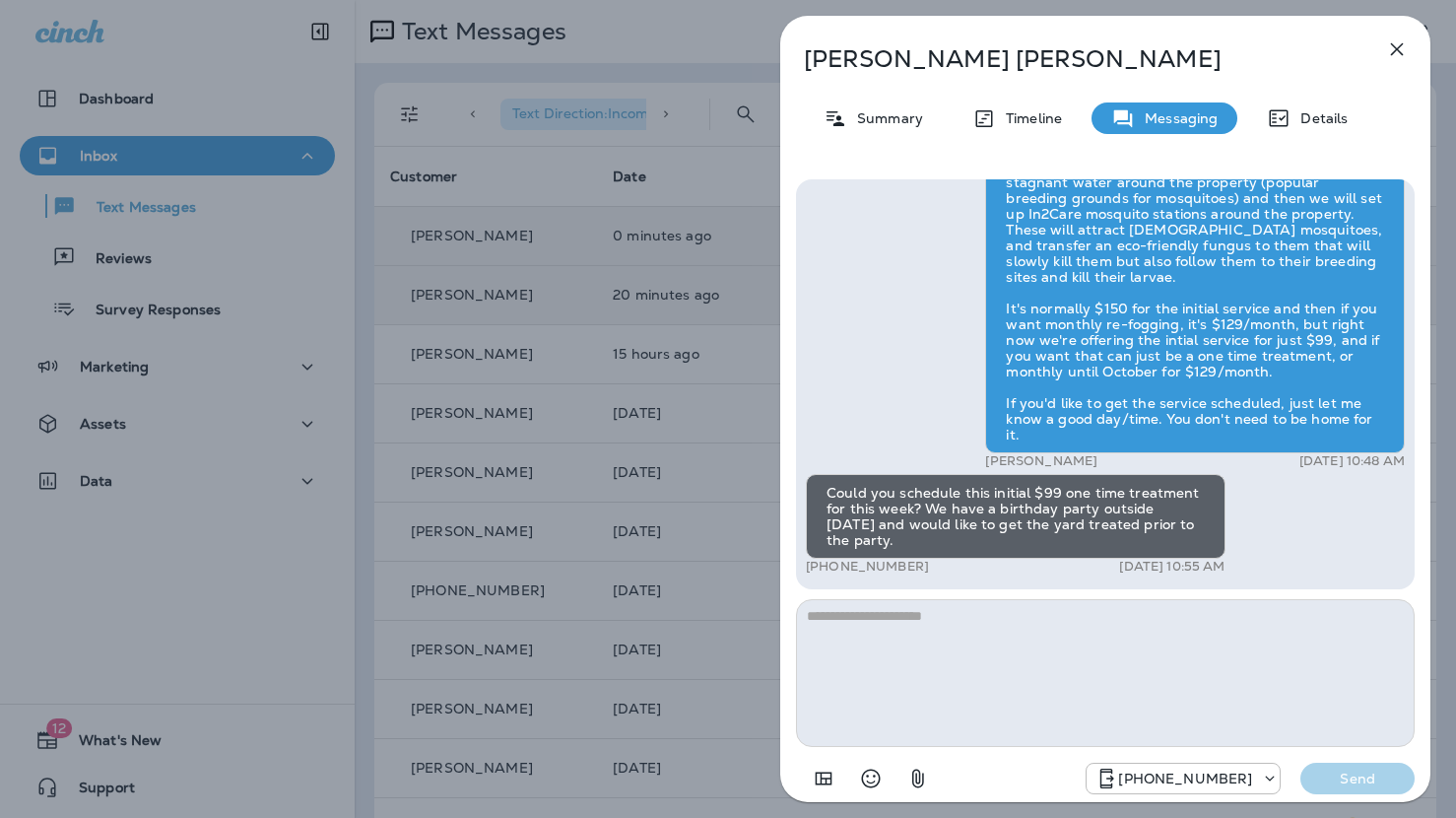 drag, startPoint x: 923, startPoint y: 567, endPoint x: 823, endPoint y: 569, distance: 100.02 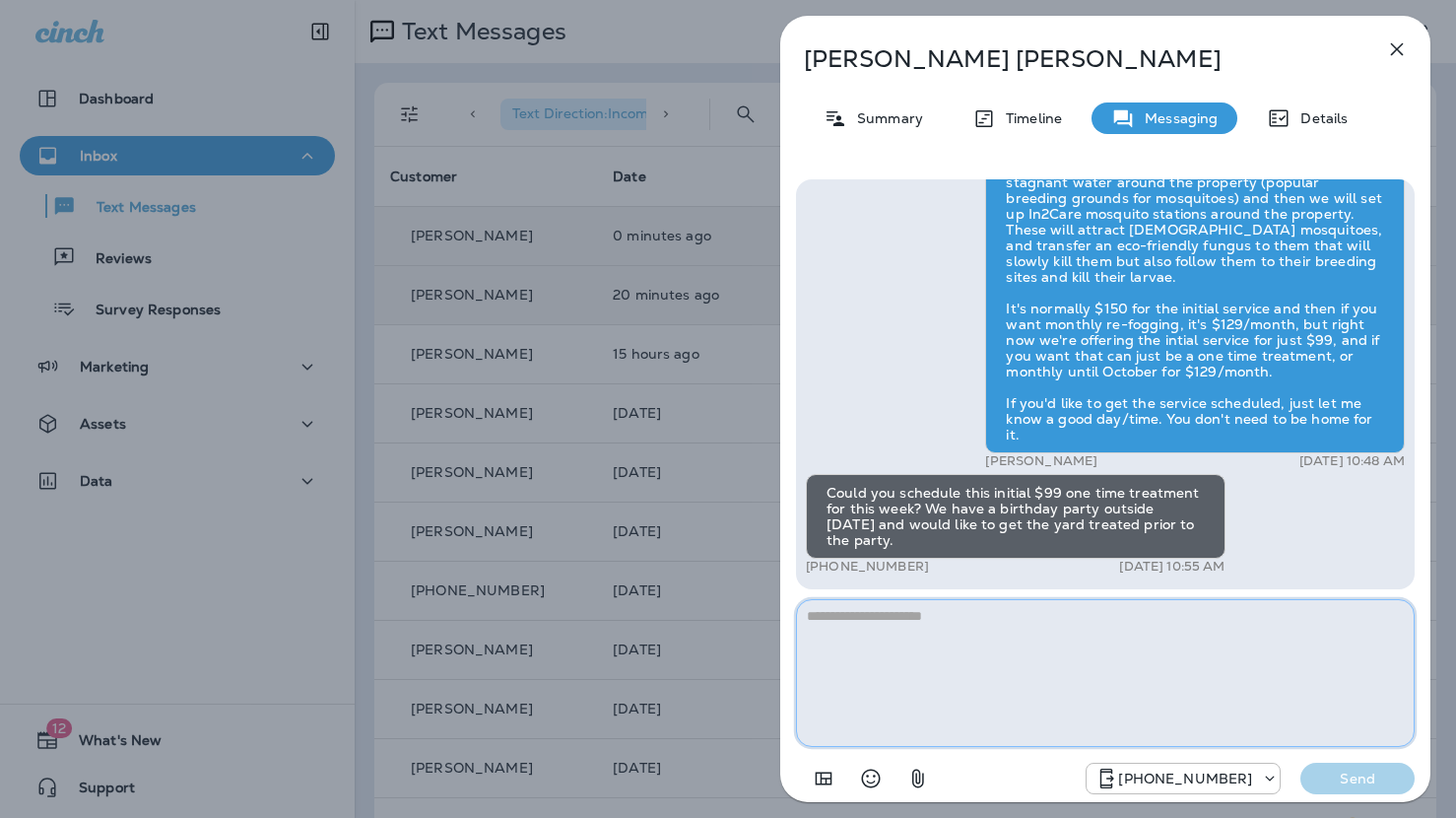 click at bounding box center (1105, 673) 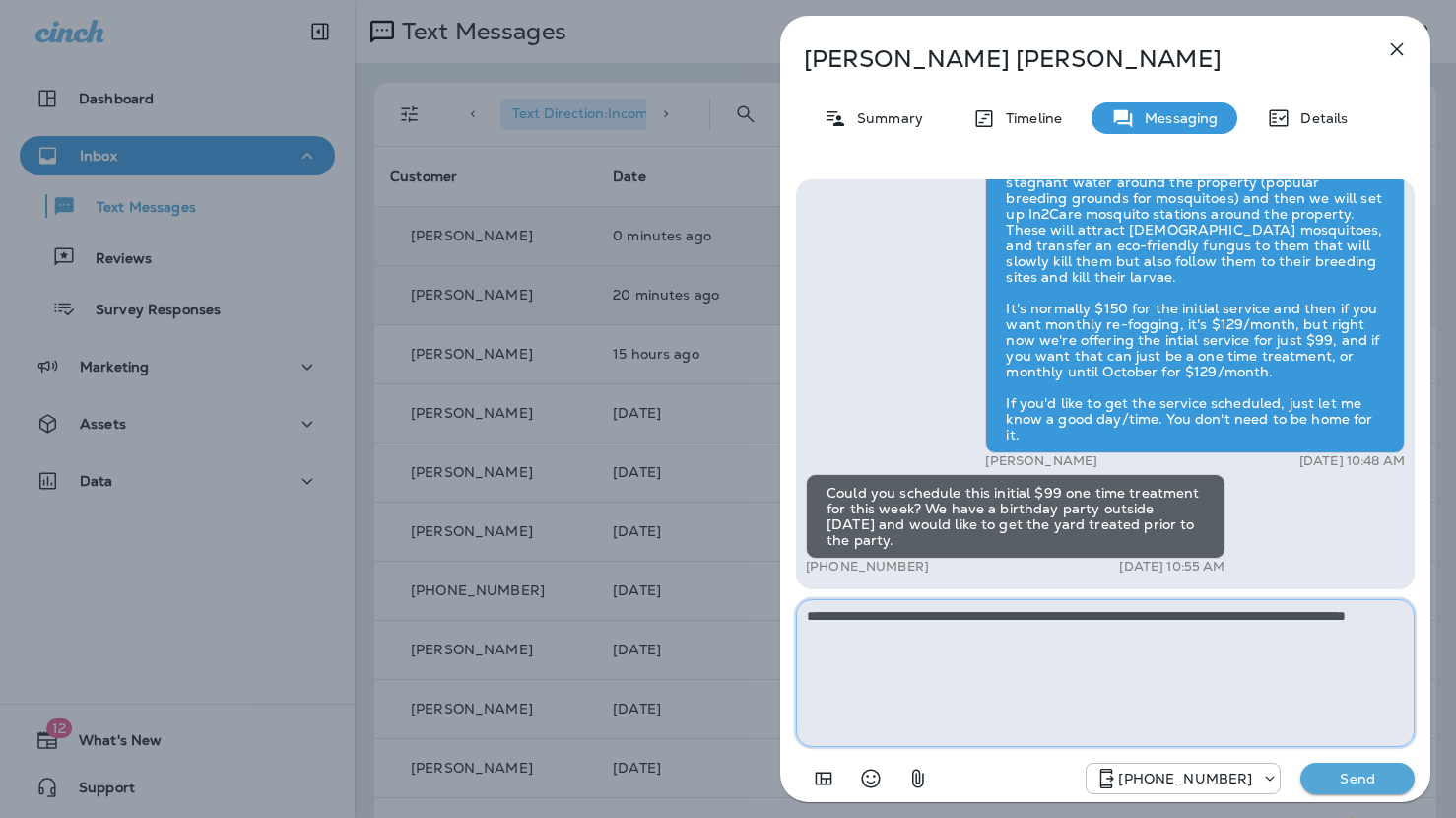 type on "**********" 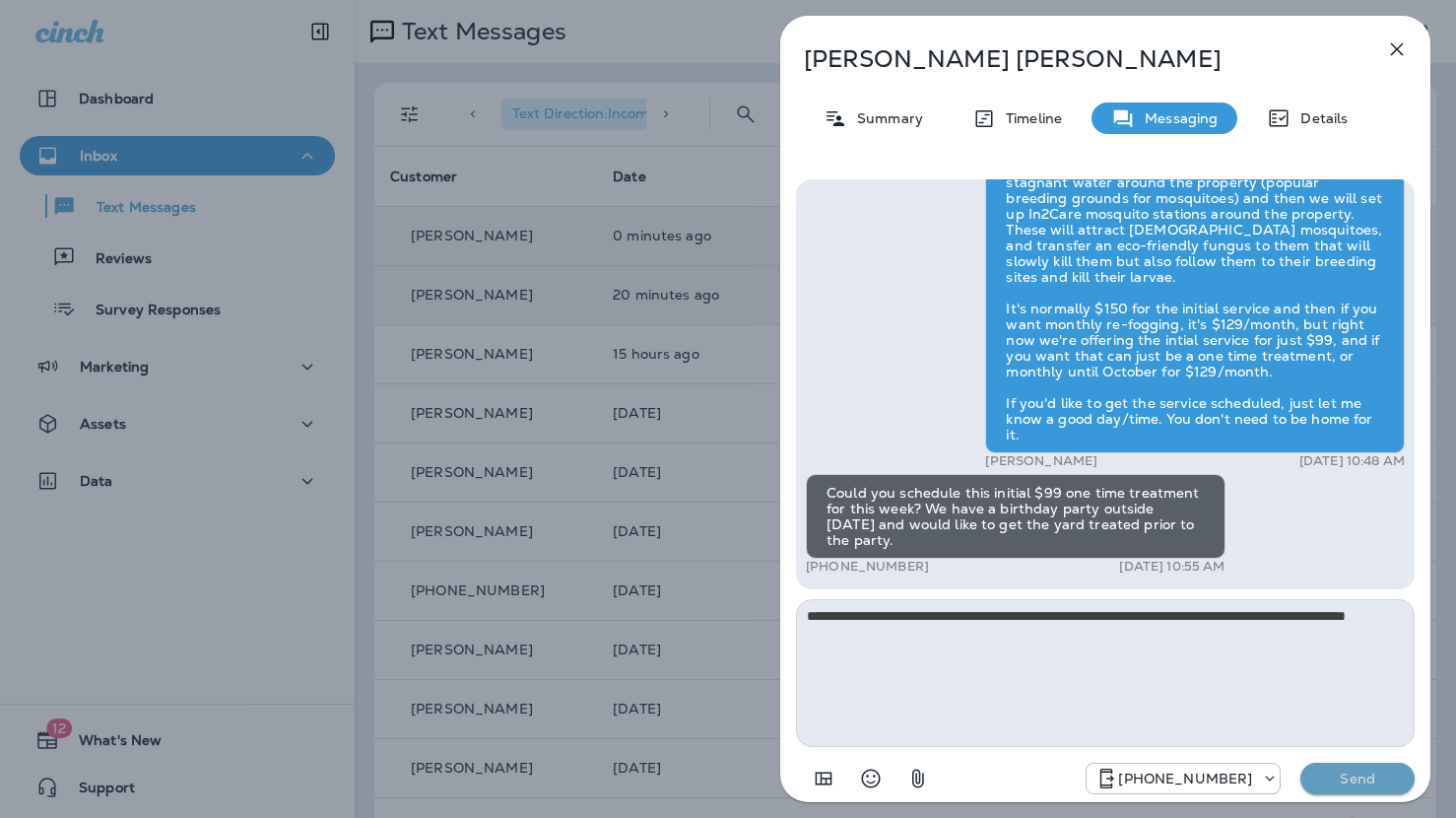 drag, startPoint x: 1391, startPoint y: 775, endPoint x: 1235, endPoint y: 754, distance: 157.40712 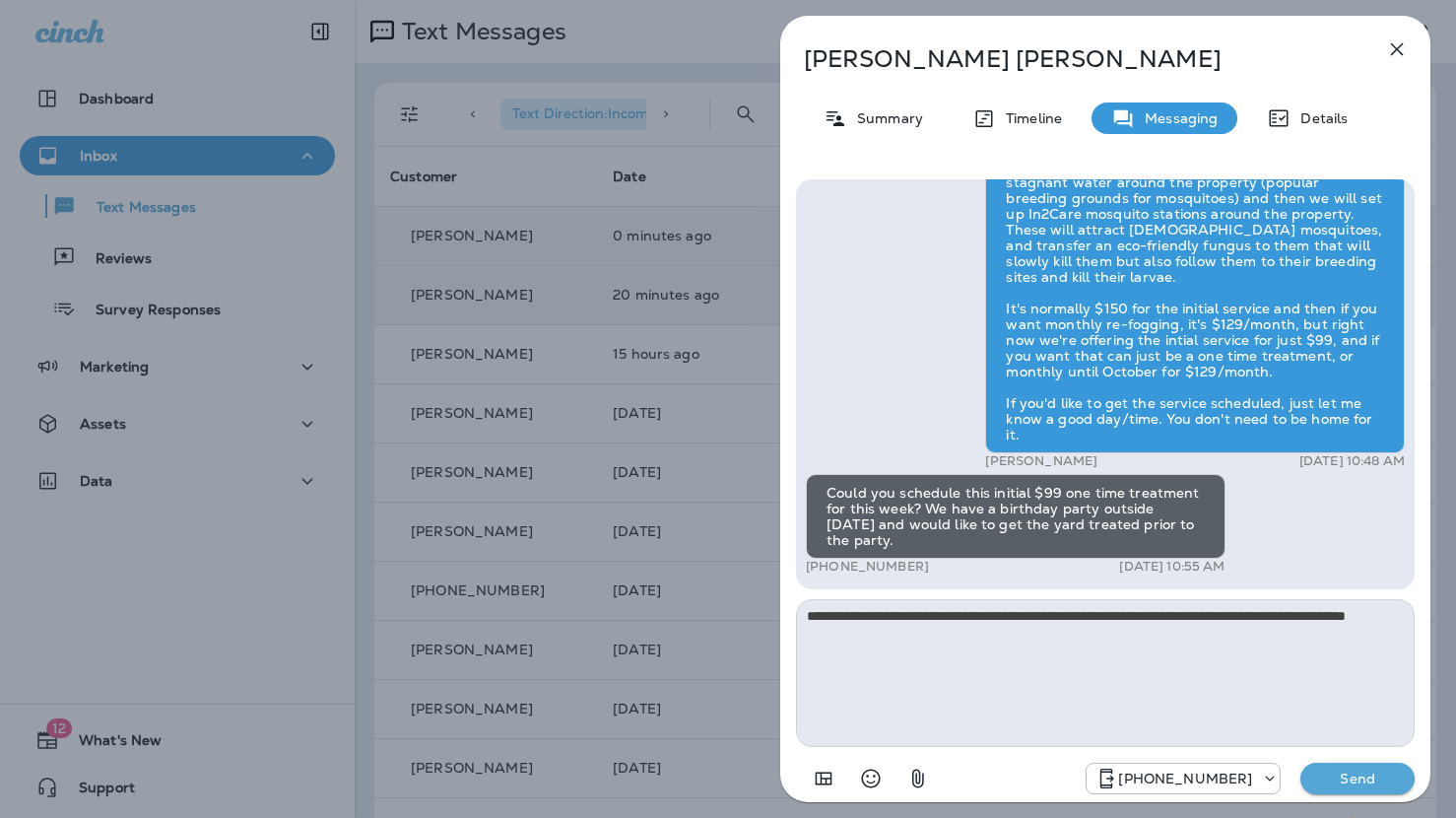 type 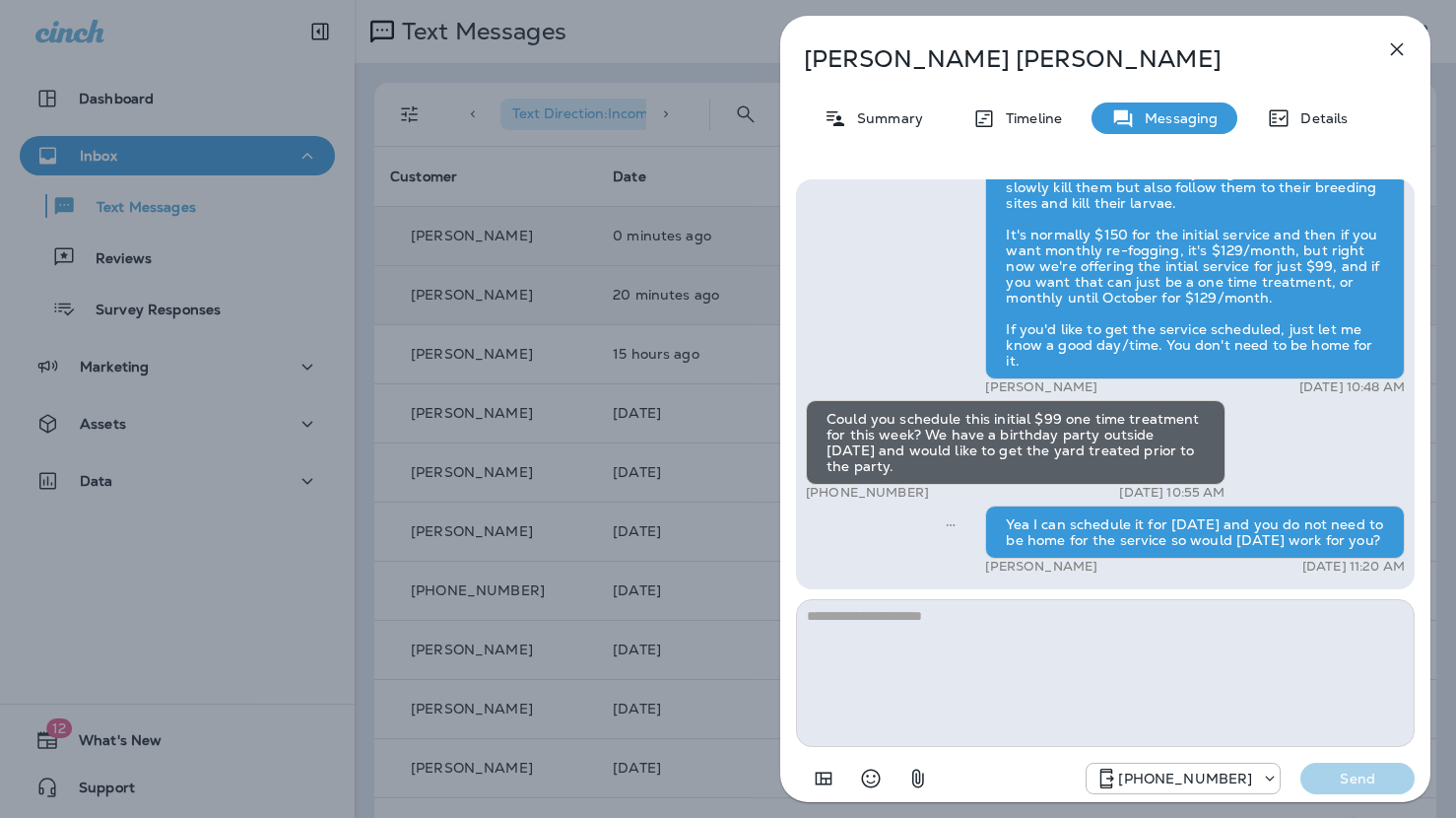 click on "[PERSON_NAME] Summary   Timeline   Messaging   Details   Hi,  [PERSON_NAME] , this is [PERSON_NAME] with Moxie Pest Control. We know Summer brings out the mosquitoes—and with the Summer season here, I’d love to get you on our schedule to come help take care of that. Just reply here if you're interested, and I'll let you know the details!
Reply STOP to optout +18174823792 [DATE] 10:25 AM You could spray our yard for mosquitoes? +1 (513) 266-7934 [DATE] 10:29 AM [PERSON_NAME] [DATE] 10:48 AM Could you schedule this initial $99 one time treatment for this week? We have a birthday party outside [DATE] and would like to get the yard treated prior to the party. +1 (513) 266-7934 [DATE] 10:55 AM   Yea I can schedule it for [DATE] and you do not need to be home for the service so would [DATE] work for you? [PERSON_NAME] [DATE] 11:20 AM [PHONE_NUMBER] Send" at bounding box center [728, 409] 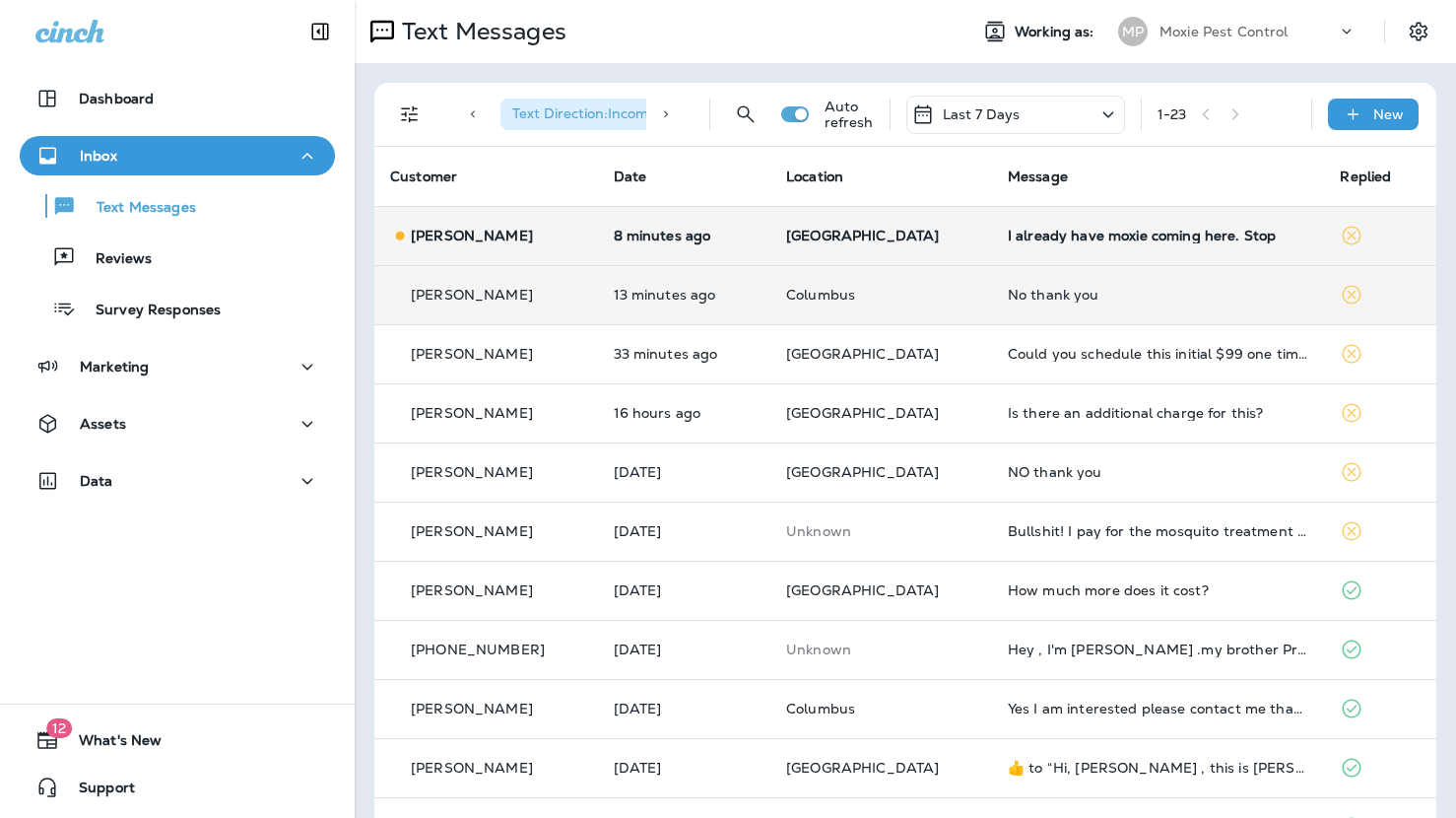 click on "I already have moxie coming here.  Stop" at bounding box center [1158, 236] 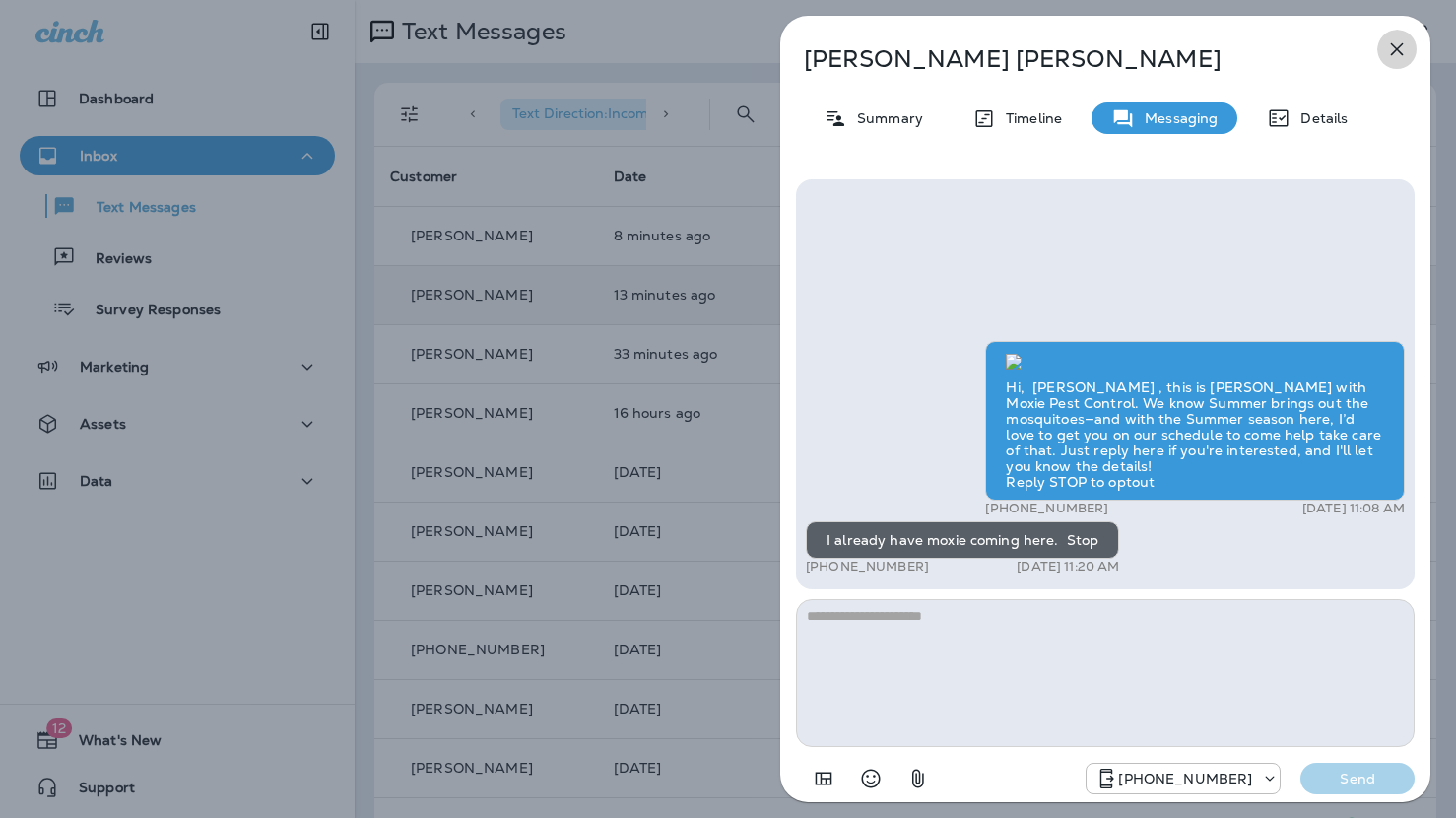 drag, startPoint x: 1393, startPoint y: 48, endPoint x: 1379, endPoint y: 54, distance: 15.231546 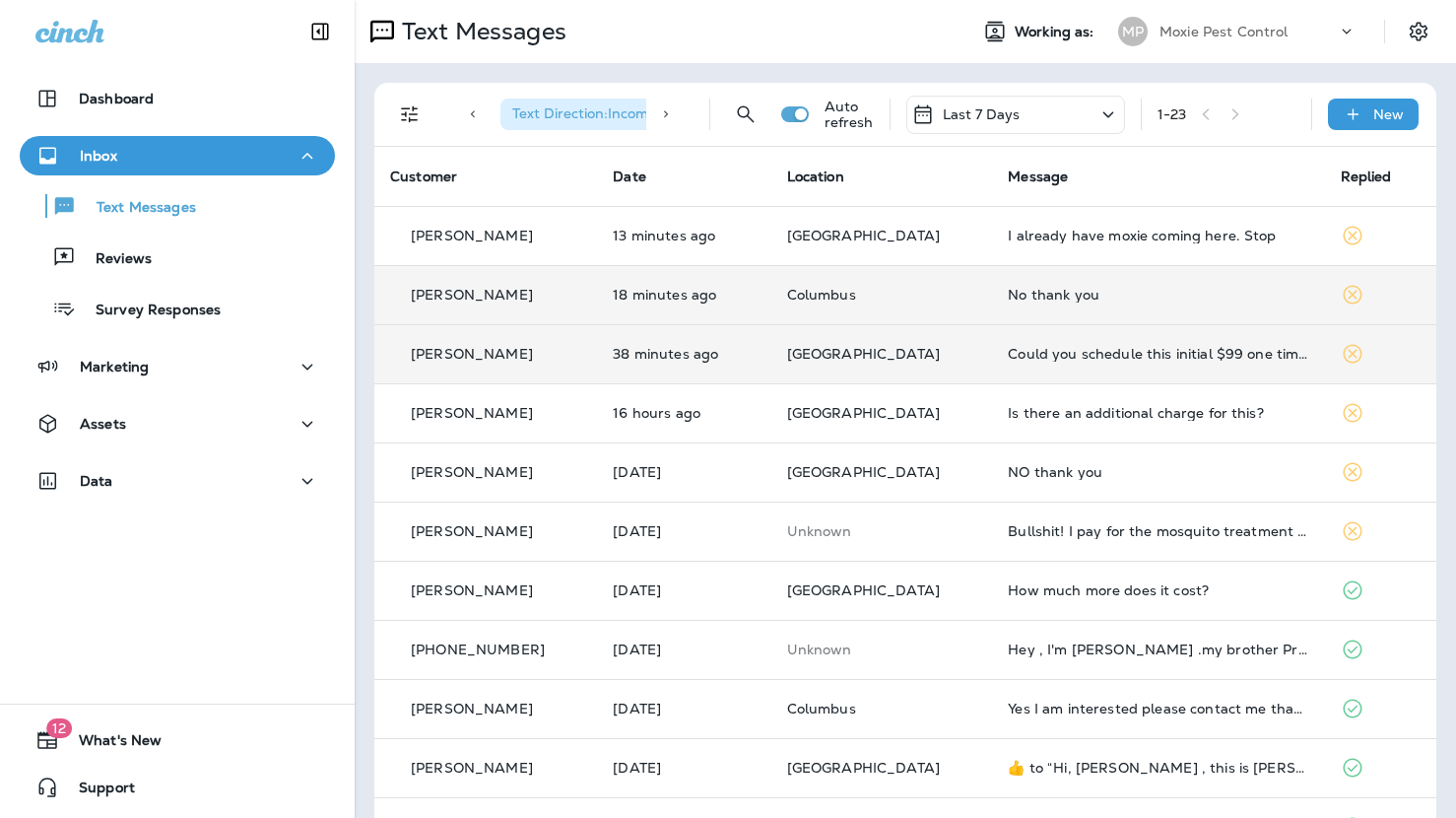 click on "Could you schedule this initial $99 one time treatment for this week? We have a birthday party outside [DATE] and would like to get the yard treated prior to the party." at bounding box center (1158, 354) 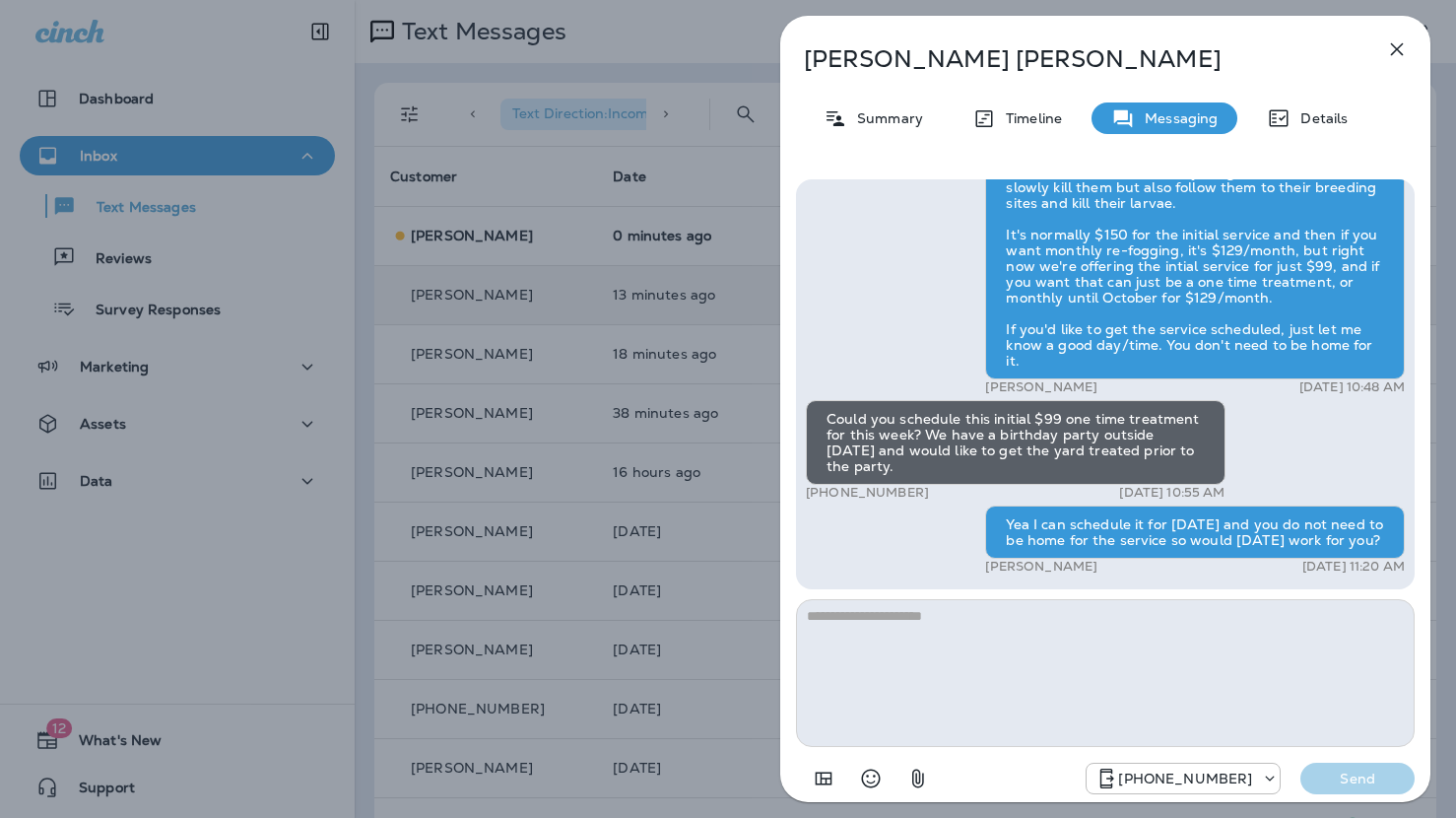 click on "[PERSON_NAME] Summary   Timeline   Messaging   Details   Hi,  [PERSON_NAME] , this is [PERSON_NAME] with Moxie Pest Control. We know Summer brings out the mosquitoes—and with the Summer season here, I’d love to get you on our schedule to come help take care of that. Just reply here if you're interested, and I'll let you know the details!
Reply STOP to optout +18174823792 [DATE] 10:25 AM You could spray our yard for mosquitoes? +1 (513) 266-7934 [DATE] 10:29 AM [PERSON_NAME] [DATE] 10:48 AM Could you schedule this initial $99 one time treatment for this week? We have a birthday party outside [DATE] and would like to get the yard treated prior to the party. +1 (513) 266-7934 [DATE] 10:55 AM Yea I can schedule it for [DATE] and you do not need to be home for the service so would [DATE] work for you? [PERSON_NAME] [DATE] 11:20 AM [PHONE_NUMBER] Send" at bounding box center (728, 409) 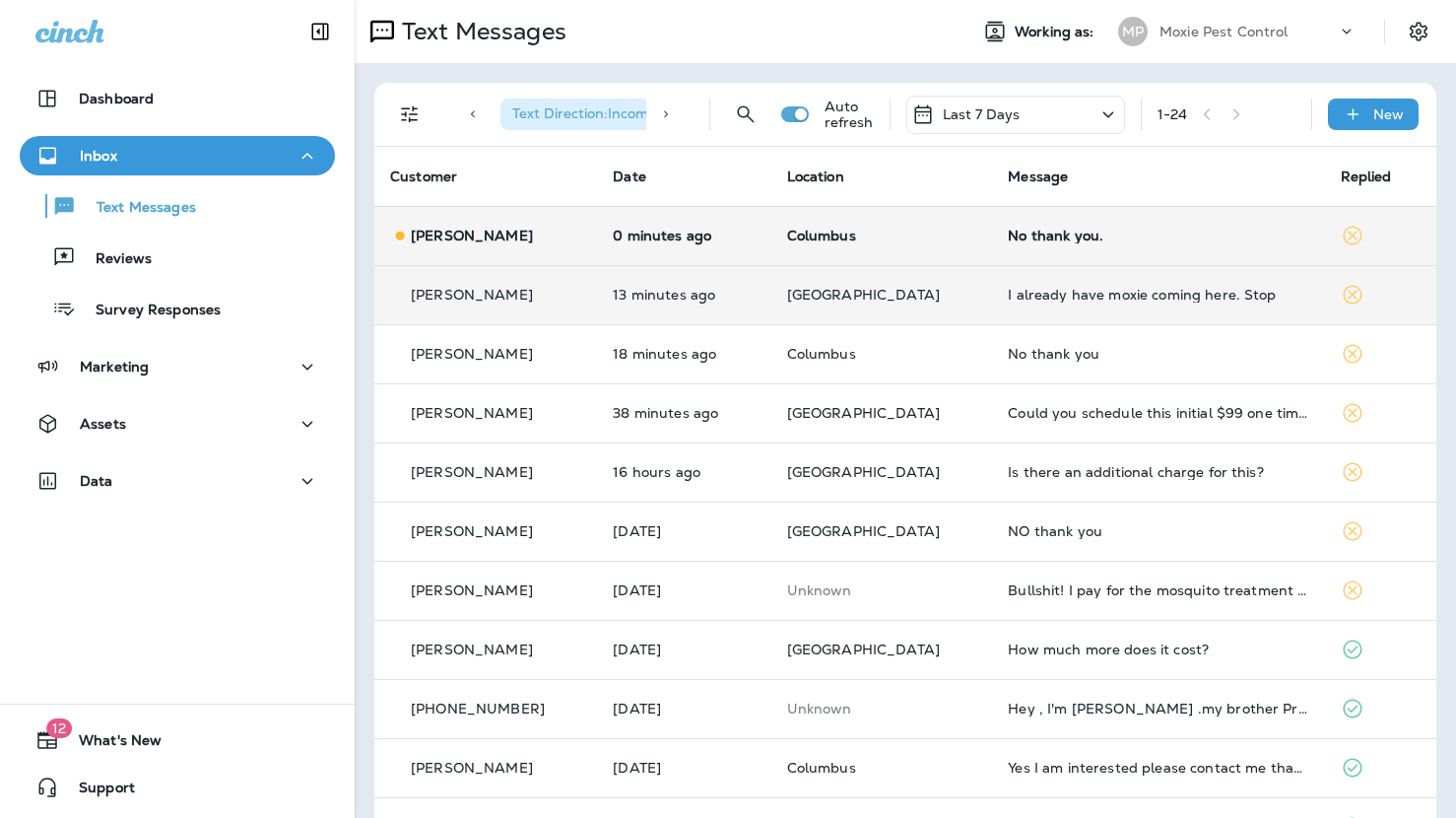 click on "Columbus" at bounding box center (882, 236) 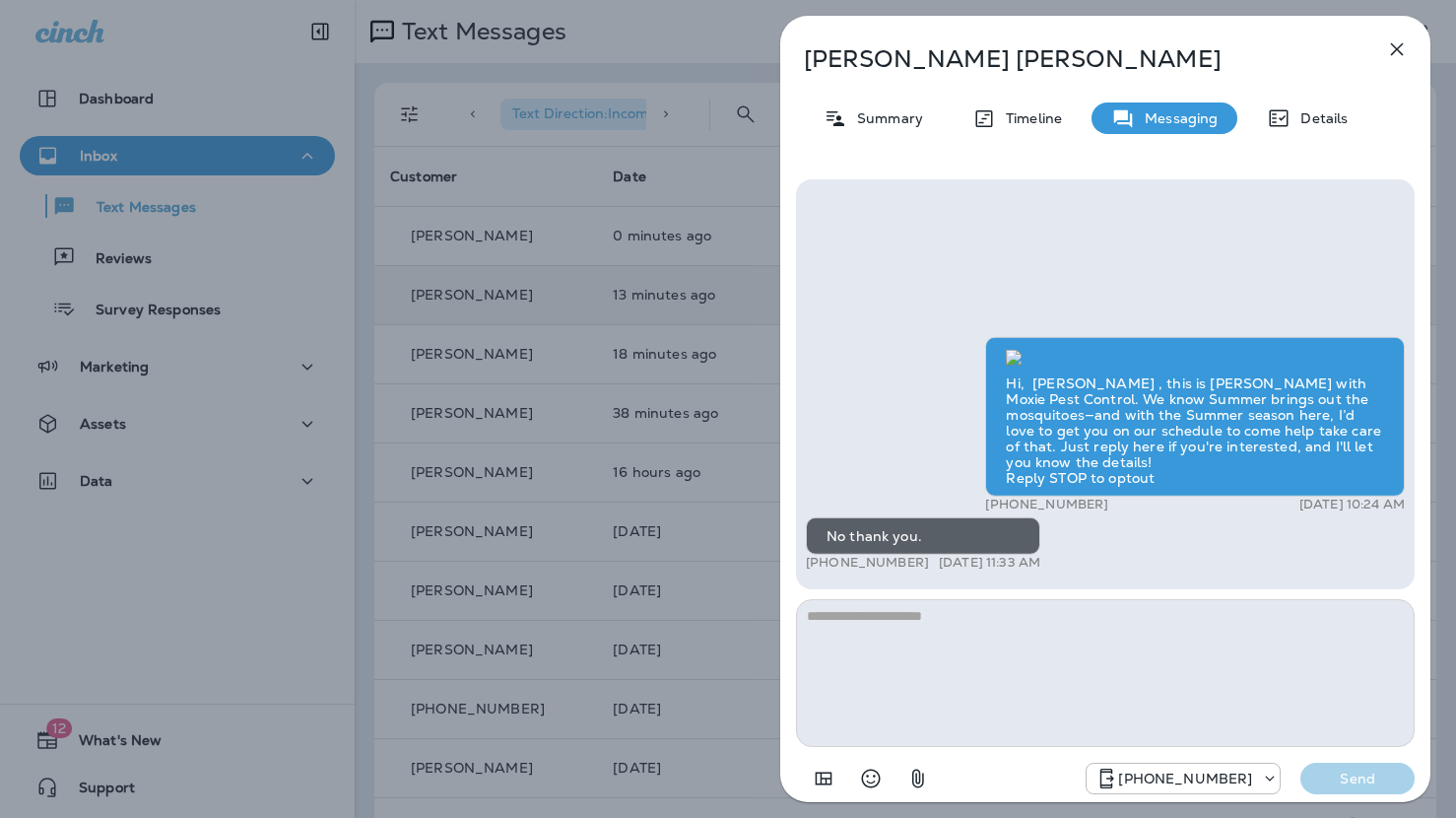 click on "[PERSON_NAME] Summary   Timeline   Messaging   Details   Hi,  [PERSON_NAME] , this is [PERSON_NAME] with Moxie Pest Control. We know Summer brings out the mosquitoes—and with the Summer season here, I’d love to get you on our schedule to come help take care of that. Just reply here if you're interested, and I'll let you know the details!
Reply STOP to optout +18174823792 [DATE] 10:24 AM No thank you. +1 (614) 546-7785 [DATE] 11:33 AM [PHONE_NUMBER] Send" at bounding box center [728, 409] 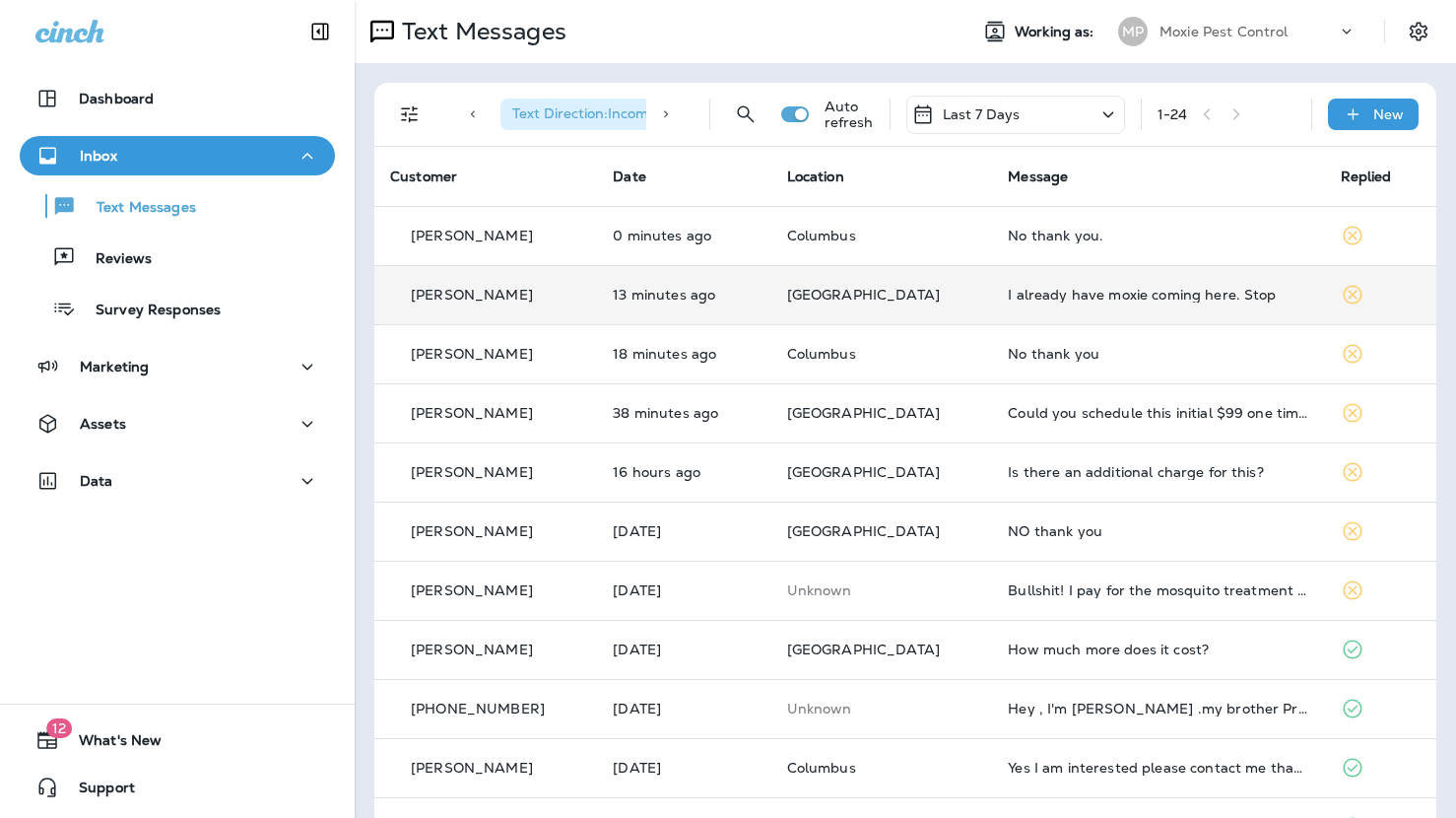 click on "[GEOGRAPHIC_DATA]" at bounding box center [882, 295] 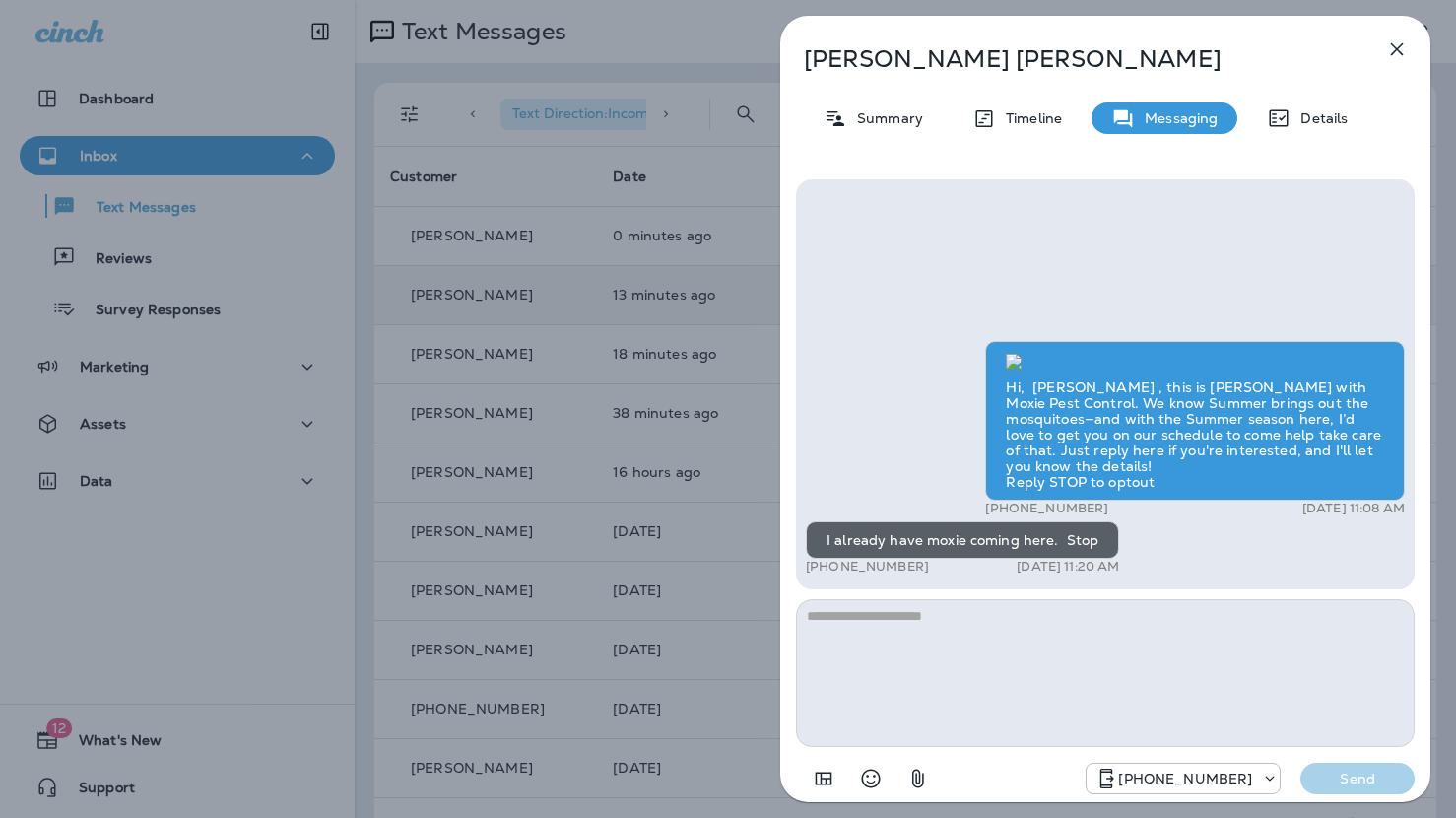 scroll, scrollTop: -480, scrollLeft: 0, axis: vertical 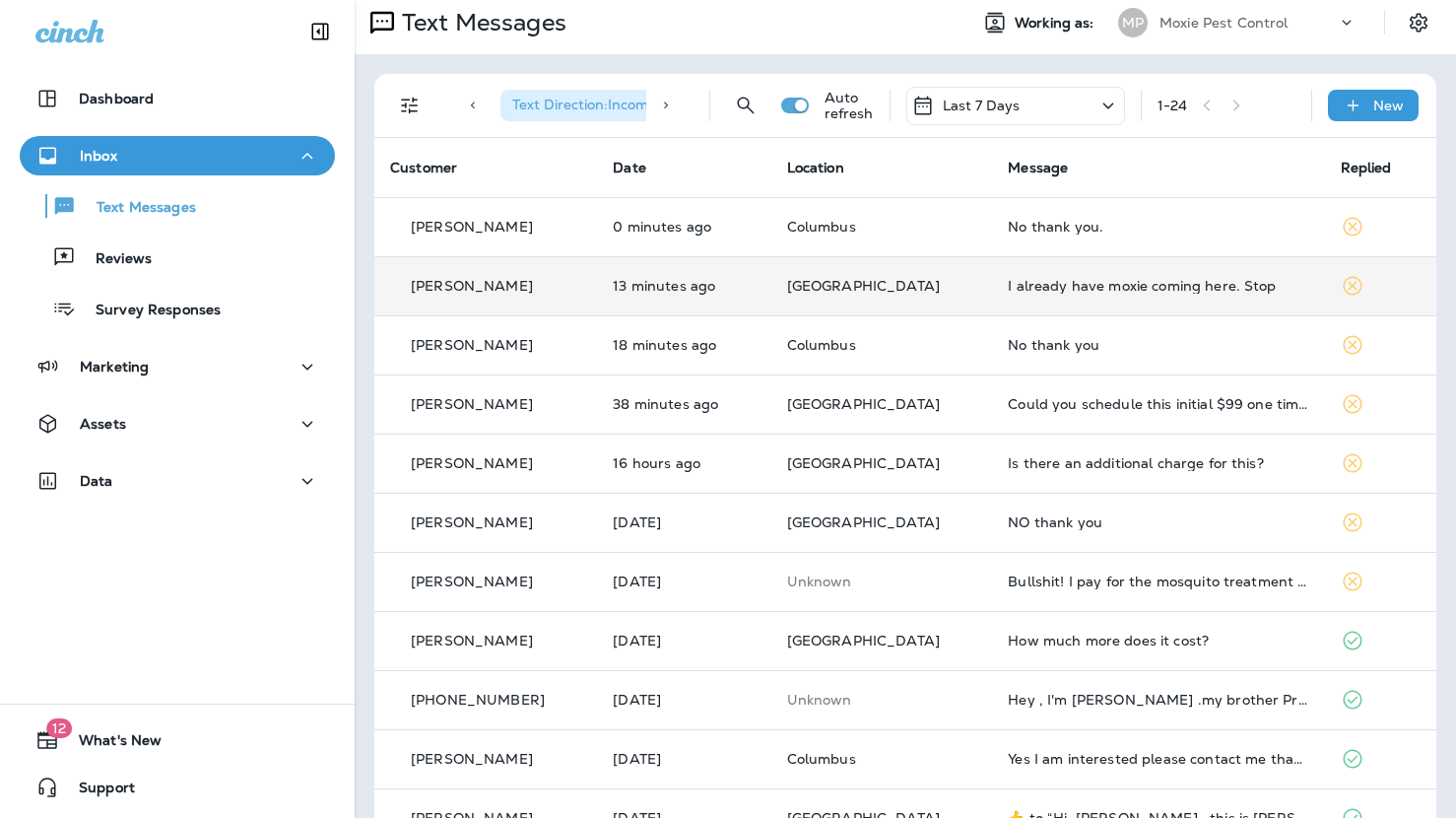 click on "[GEOGRAPHIC_DATA]" at bounding box center [882, 286] 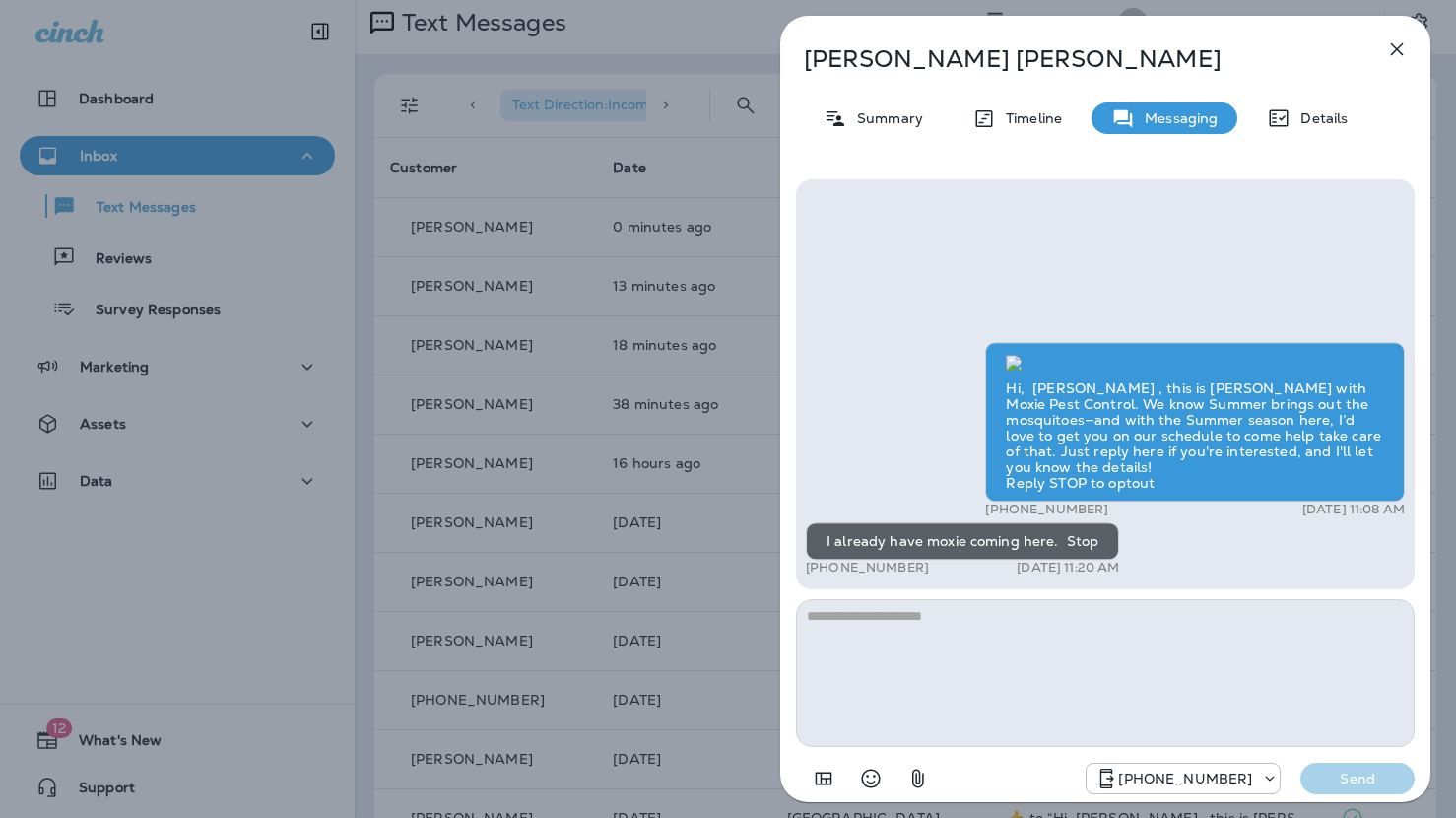 click on "[PERSON_NAME] Summary   Timeline   Messaging   Details   Hi,  [PERSON_NAME] , this is [PERSON_NAME] with Moxie Pest Control. We know Summer brings out the mosquitoes—and with the Summer season here, I’d love to get you on our schedule to come help take care of that. Just reply here if you're interested, and I'll let you know the details!
Reply STOP to optout +18174823792 [DATE] 11:08 AM I already have moxie coming here.  Stop +1 (513) 218-7272 [DATE] 11:20 AM [PHONE_NUMBER] Send" at bounding box center (728, 409) 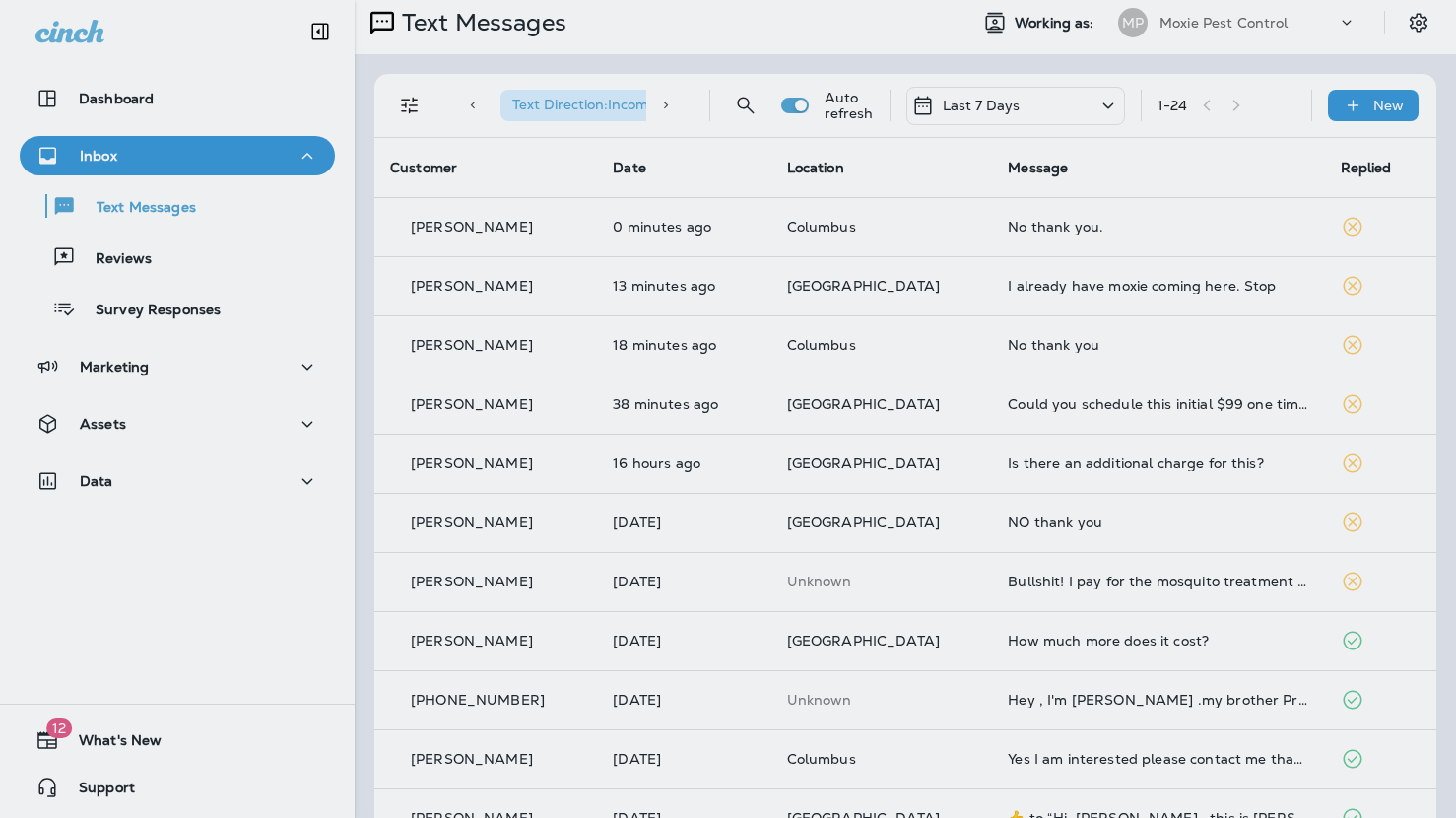 click at bounding box center (829, 409) 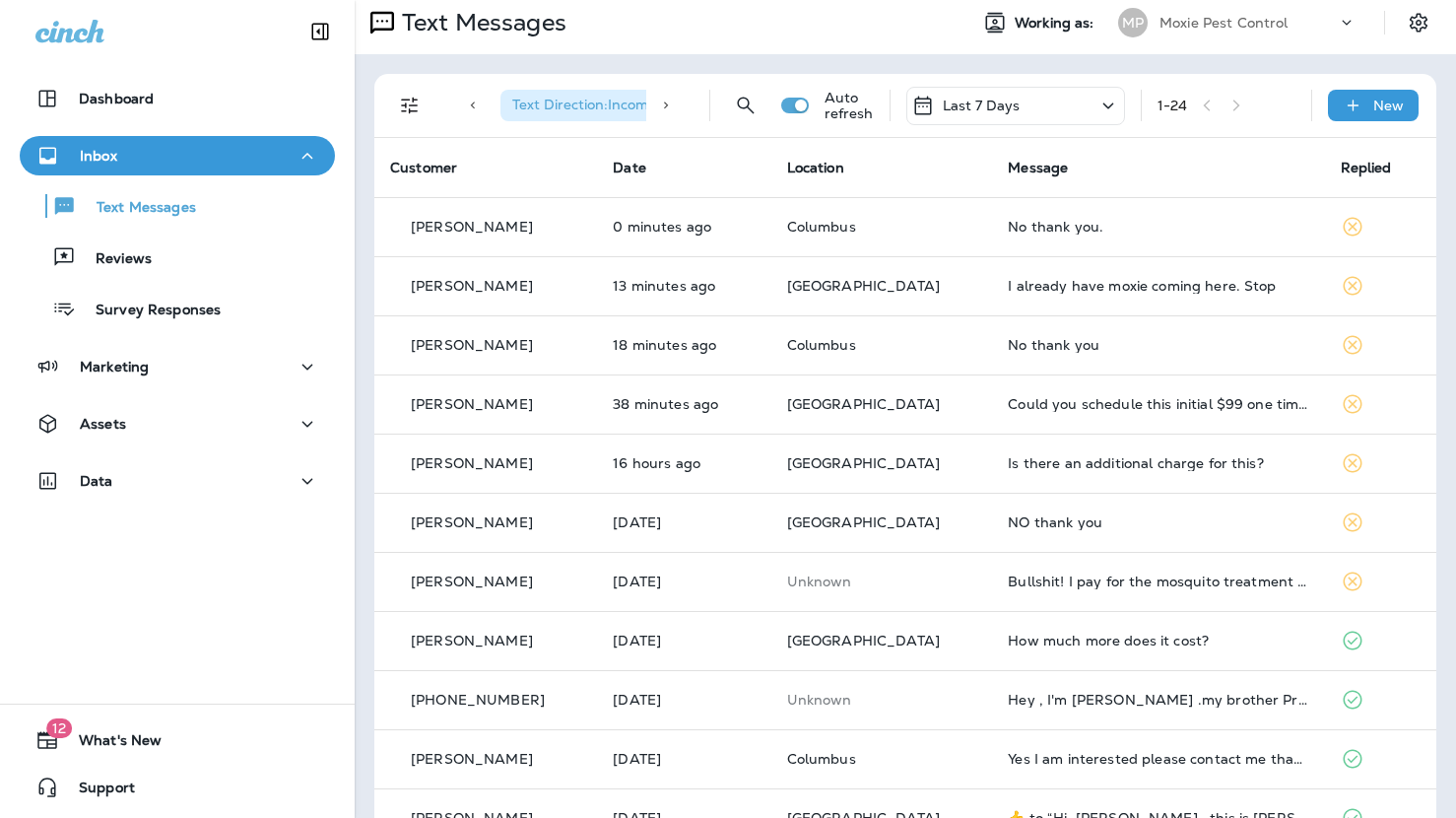 click on "0 minutes ago" at bounding box center (684, 227) 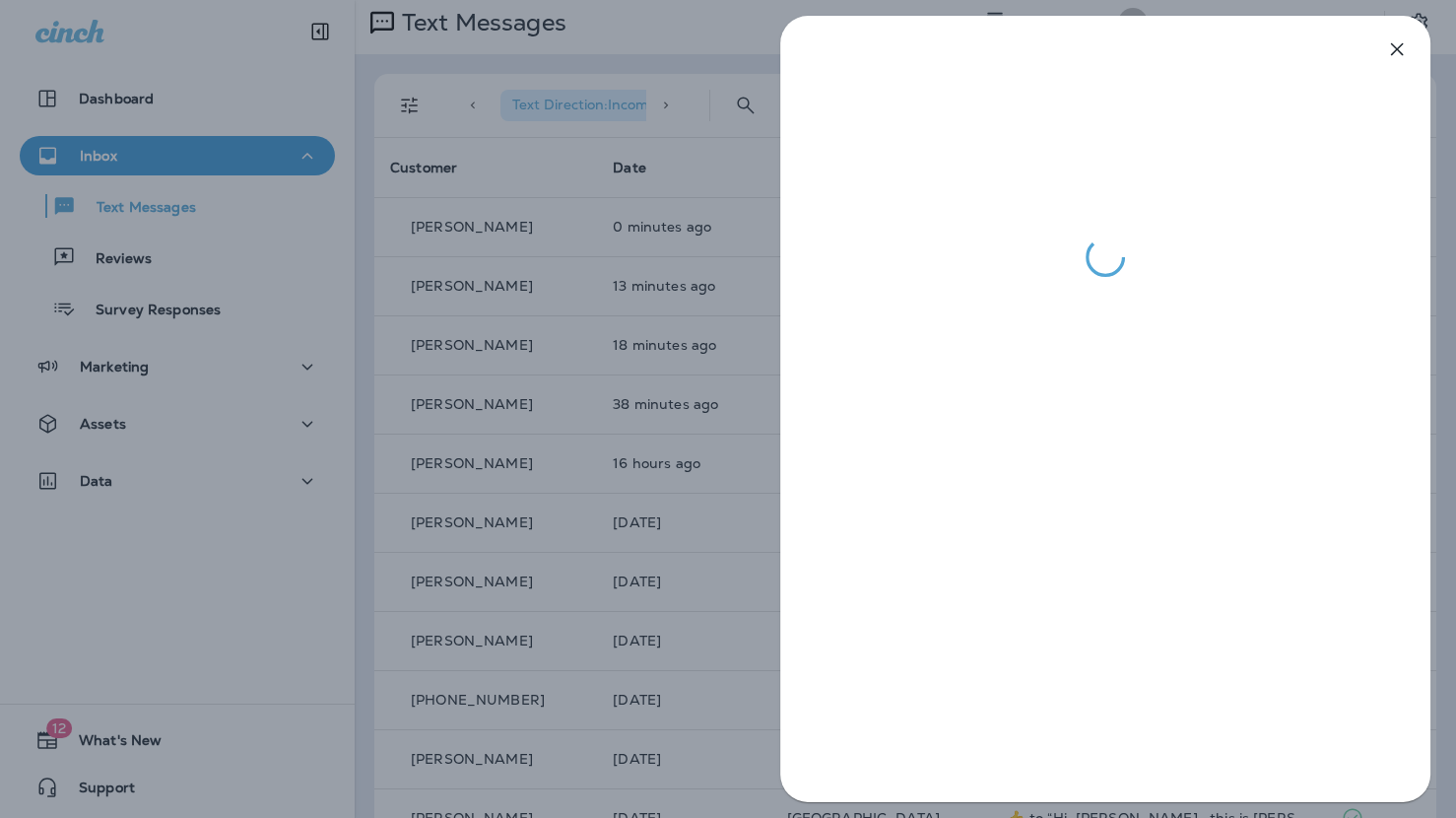 click at bounding box center (728, 409) 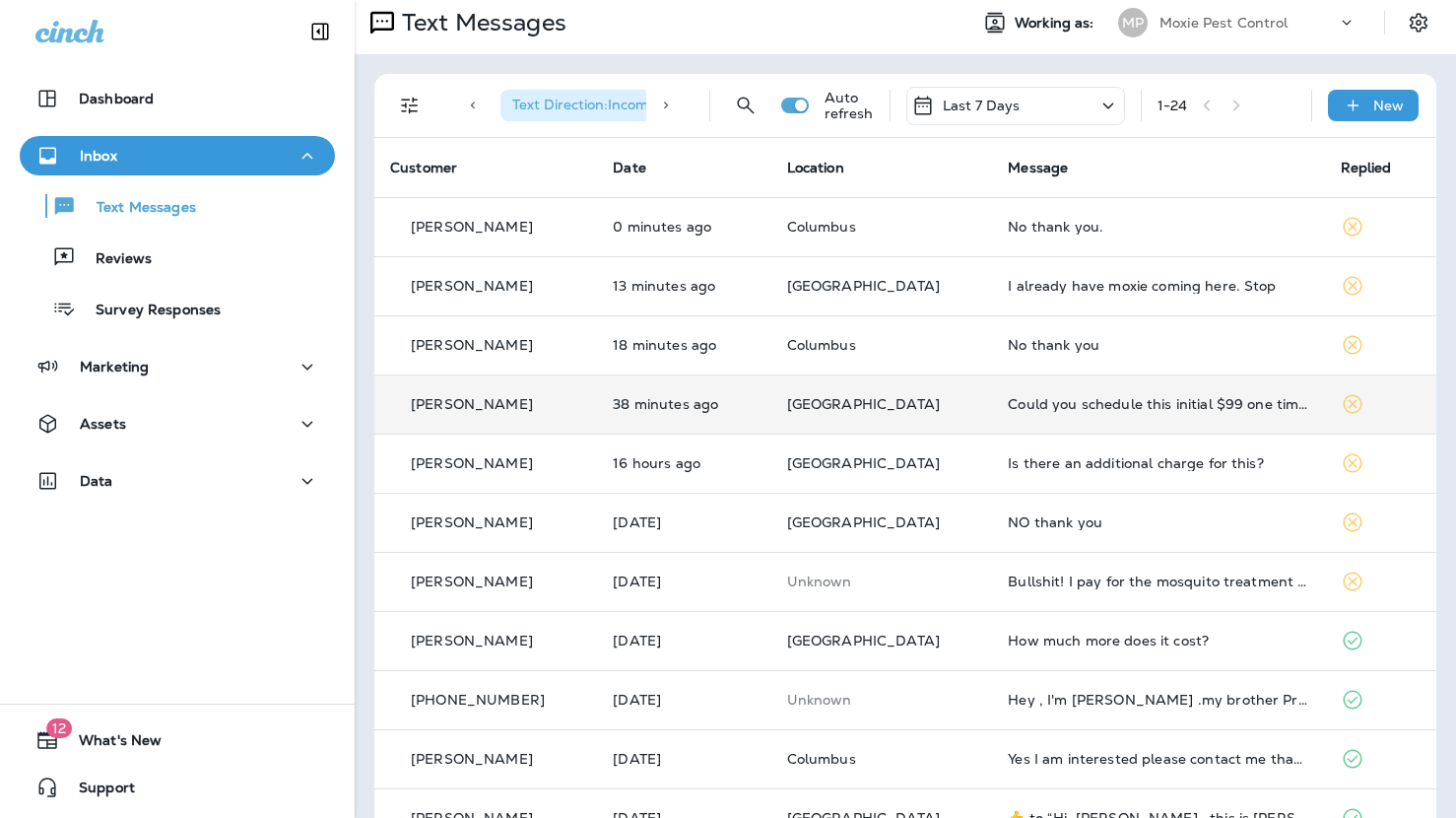 click on "[GEOGRAPHIC_DATA]" at bounding box center (882, 404) 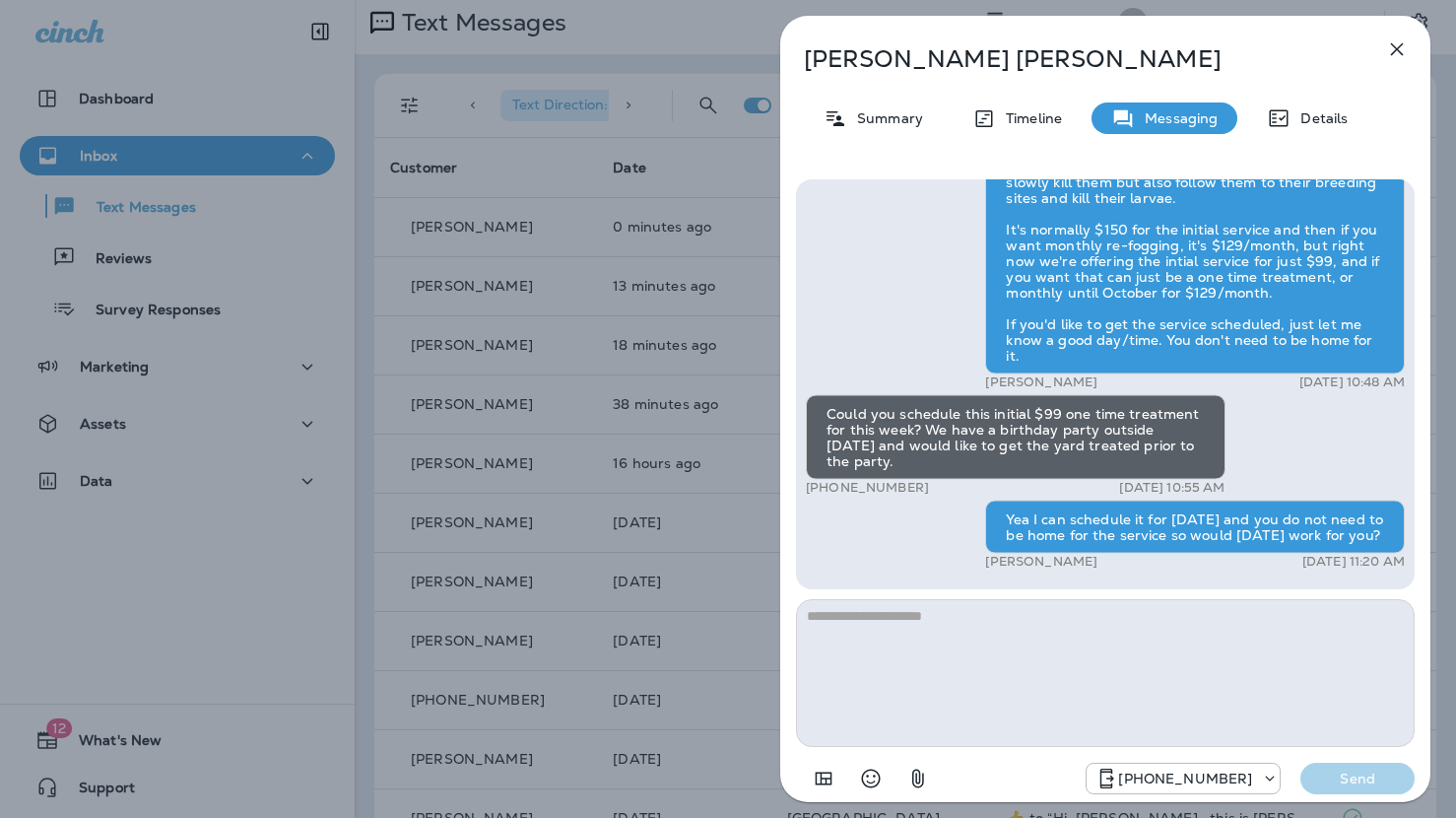 drag, startPoint x: 566, startPoint y: 307, endPoint x: 596, endPoint y: 312, distance: 30.413813 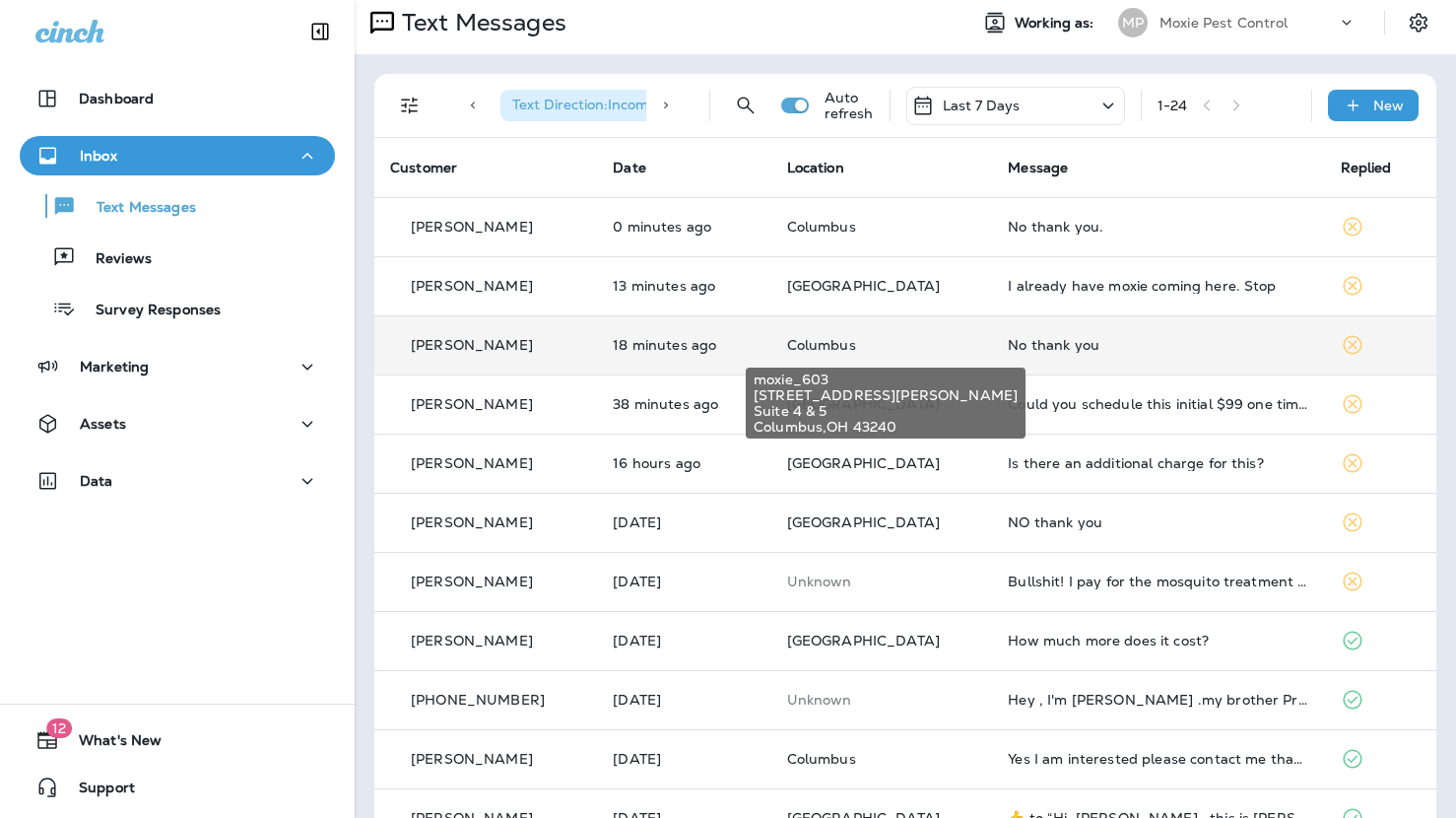 click on "Columbus" at bounding box center (822, 345) 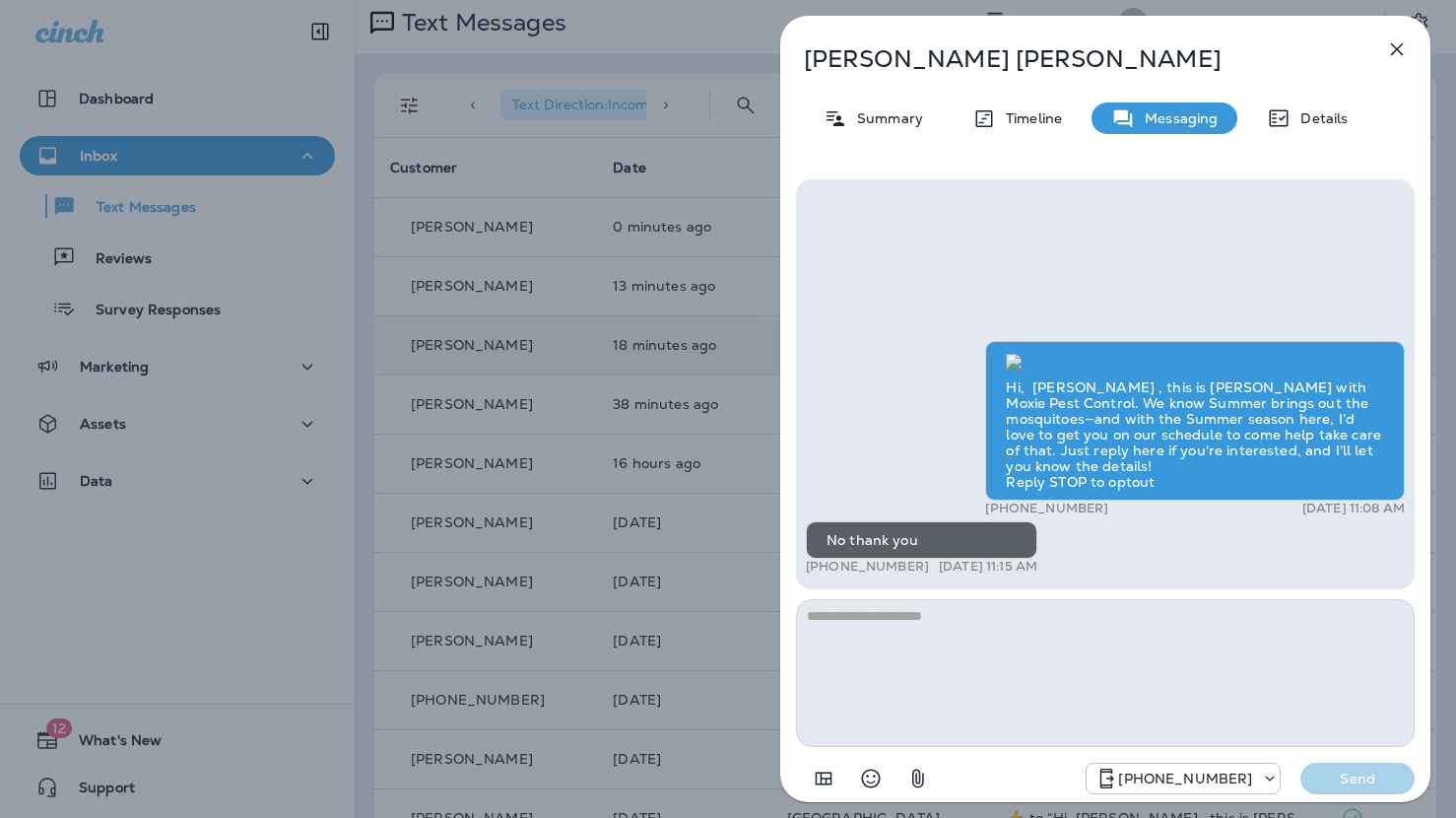 click on "[PERSON_NAME] Summary   Timeline   Messaging   Details   Hi,  [PERSON_NAME] , this is [PERSON_NAME] with Moxie Pest Control. We know Summer brings out the mosquitoes—and with the Summer season here, I’d love to get you on our schedule to come help take care of that. Just reply here if you're interested, and I'll let you know the details!
Reply STOP to optout +18174823792 [DATE] 11:08 AM  No thank you  +1 (614) 778-0288 [DATE] 11:15 AM [PHONE_NUMBER] Send" at bounding box center [728, 409] 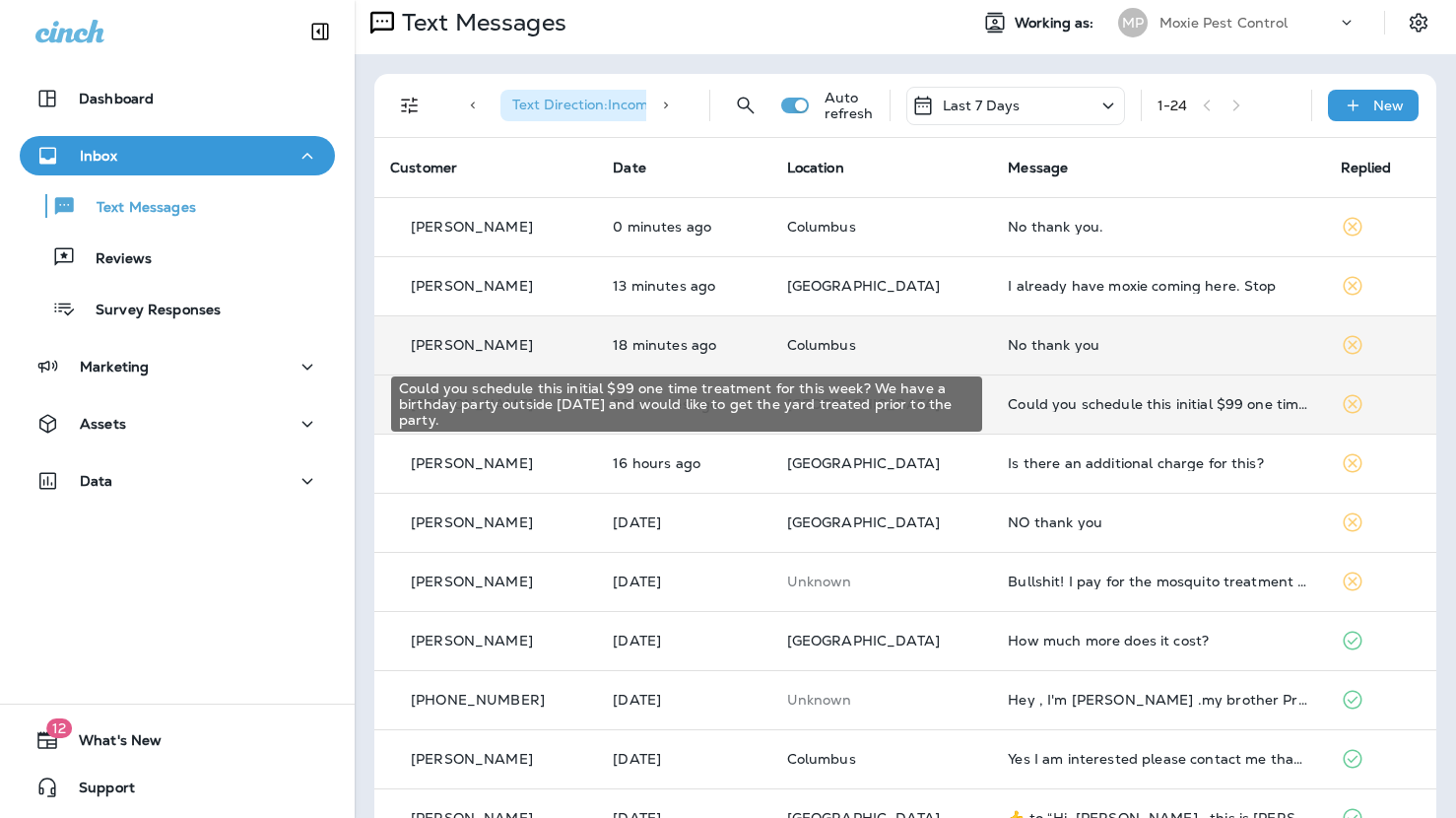 click on "Could you schedule this initial $99 one time treatment for this week? We have a birthday party outside [DATE] and would like to get the yard treated prior to the party." at bounding box center [1158, 404] 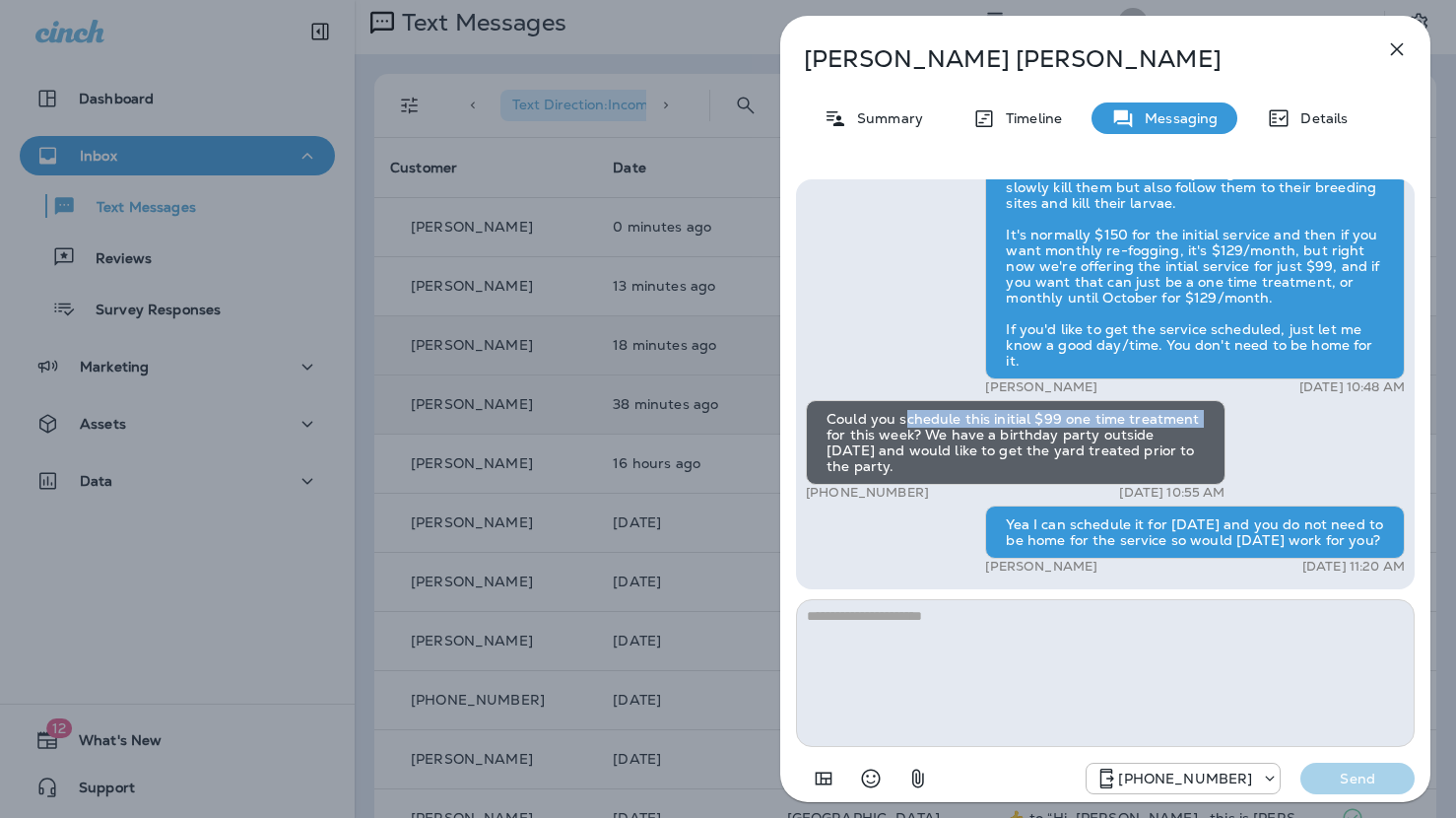 drag, startPoint x: 903, startPoint y: 416, endPoint x: 1206, endPoint y: 425, distance: 303.1336 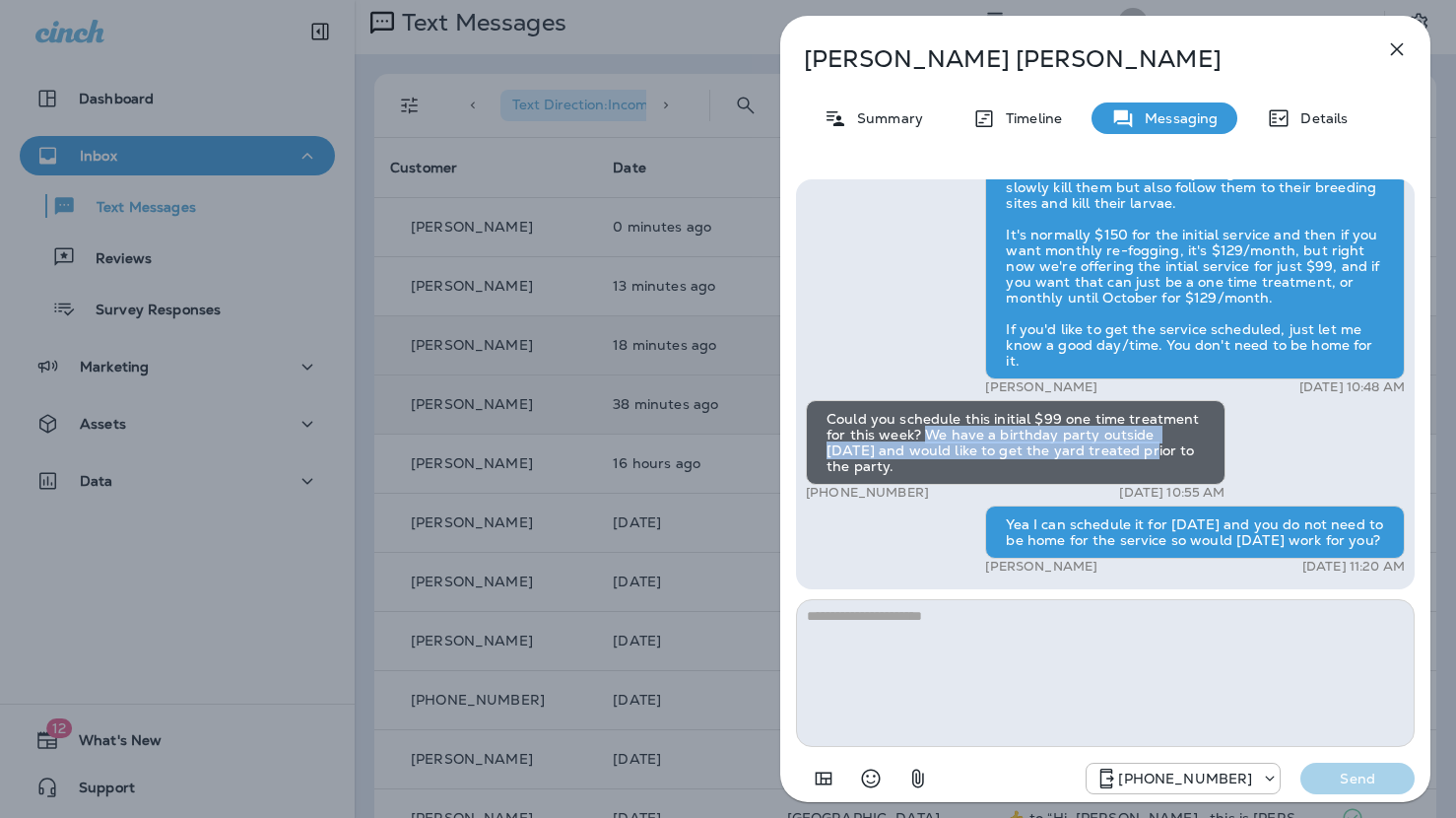 drag, startPoint x: 924, startPoint y: 442, endPoint x: 1132, endPoint y: 445, distance: 208.02163 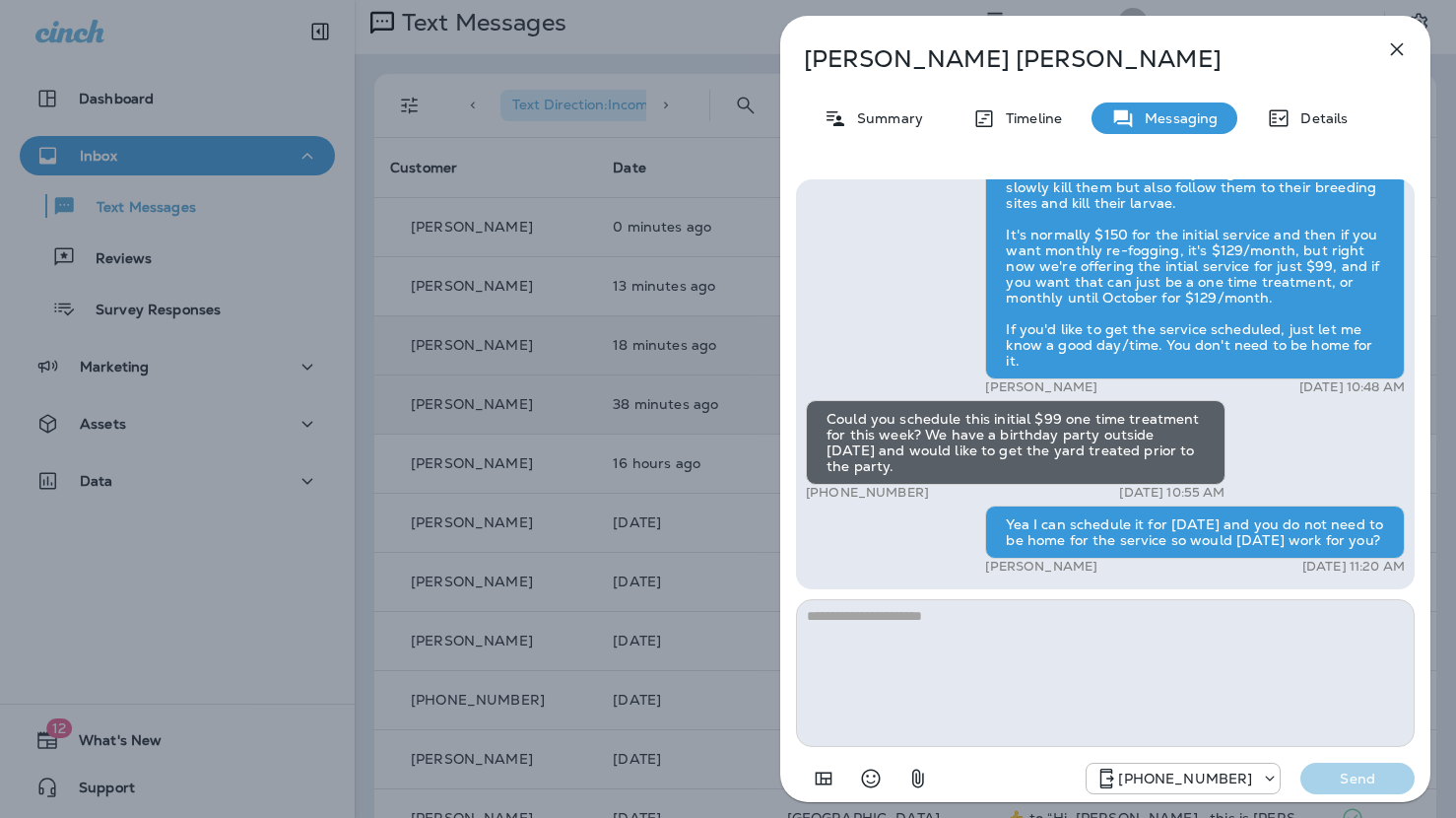 click on "Could you schedule this initial $99 one time treatment for this week? We have a birthday party outside [DATE] and would like to get the yard treated prior to the party." at bounding box center [1016, 443] 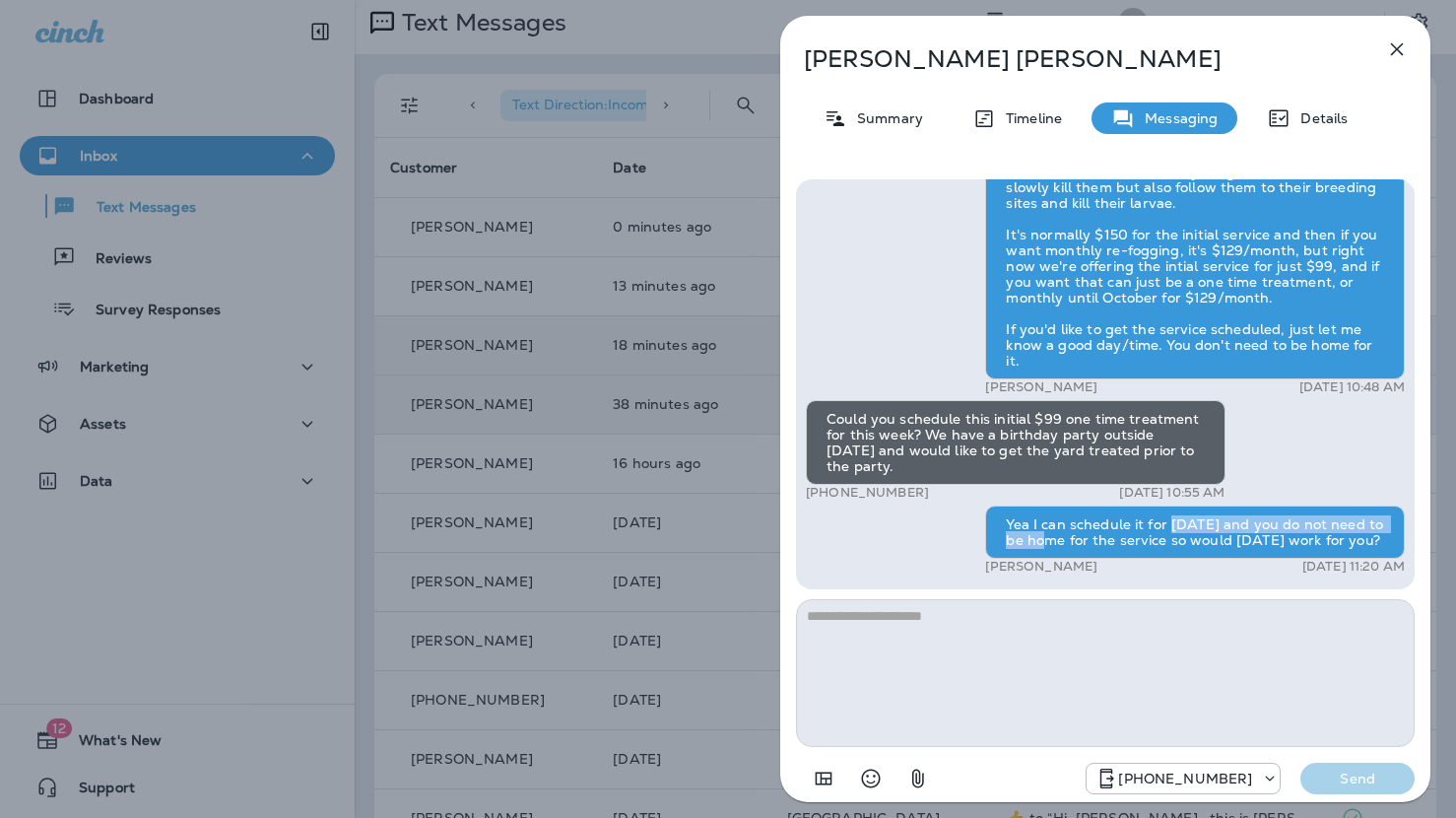 drag, startPoint x: 1049, startPoint y: 537, endPoint x: 1165, endPoint y: 529, distance: 116.275535 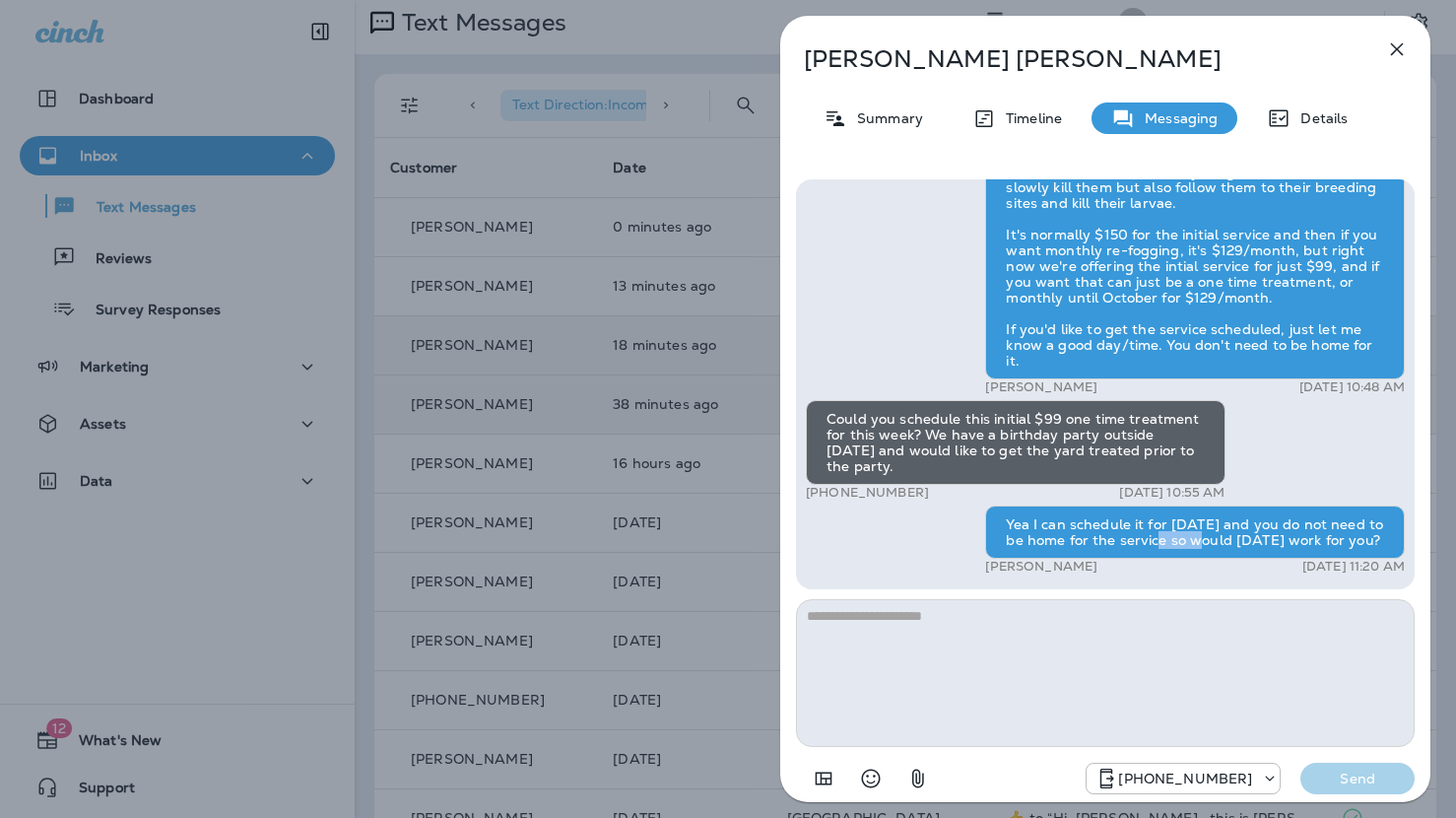drag, startPoint x: 1156, startPoint y: 541, endPoint x: 1196, endPoint y: 541, distance: 40 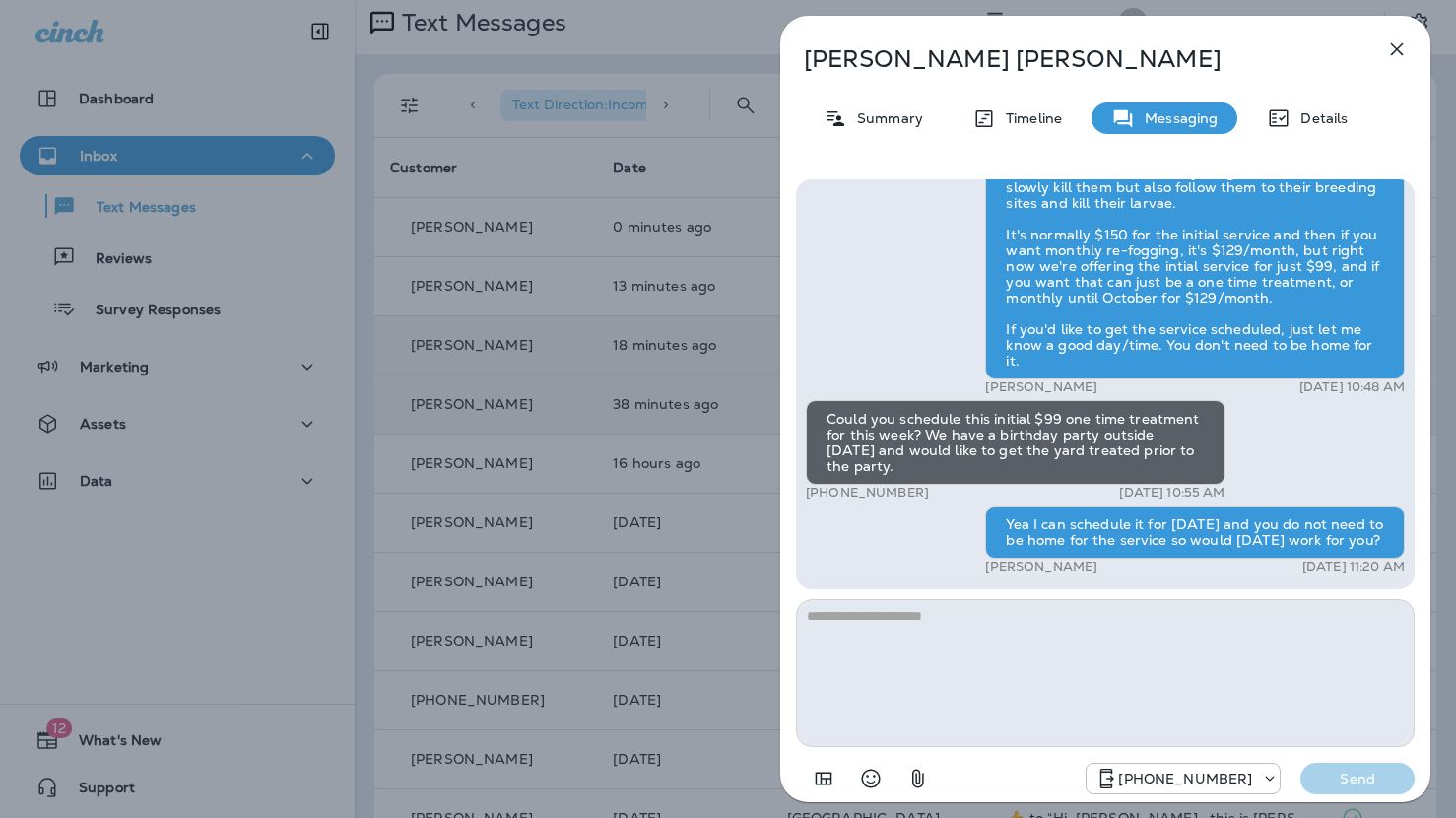 click on "Yea I can schedule it for [DATE] and you do not need to be home for the service so would [DATE] work for you?" at bounding box center [1195, 532] 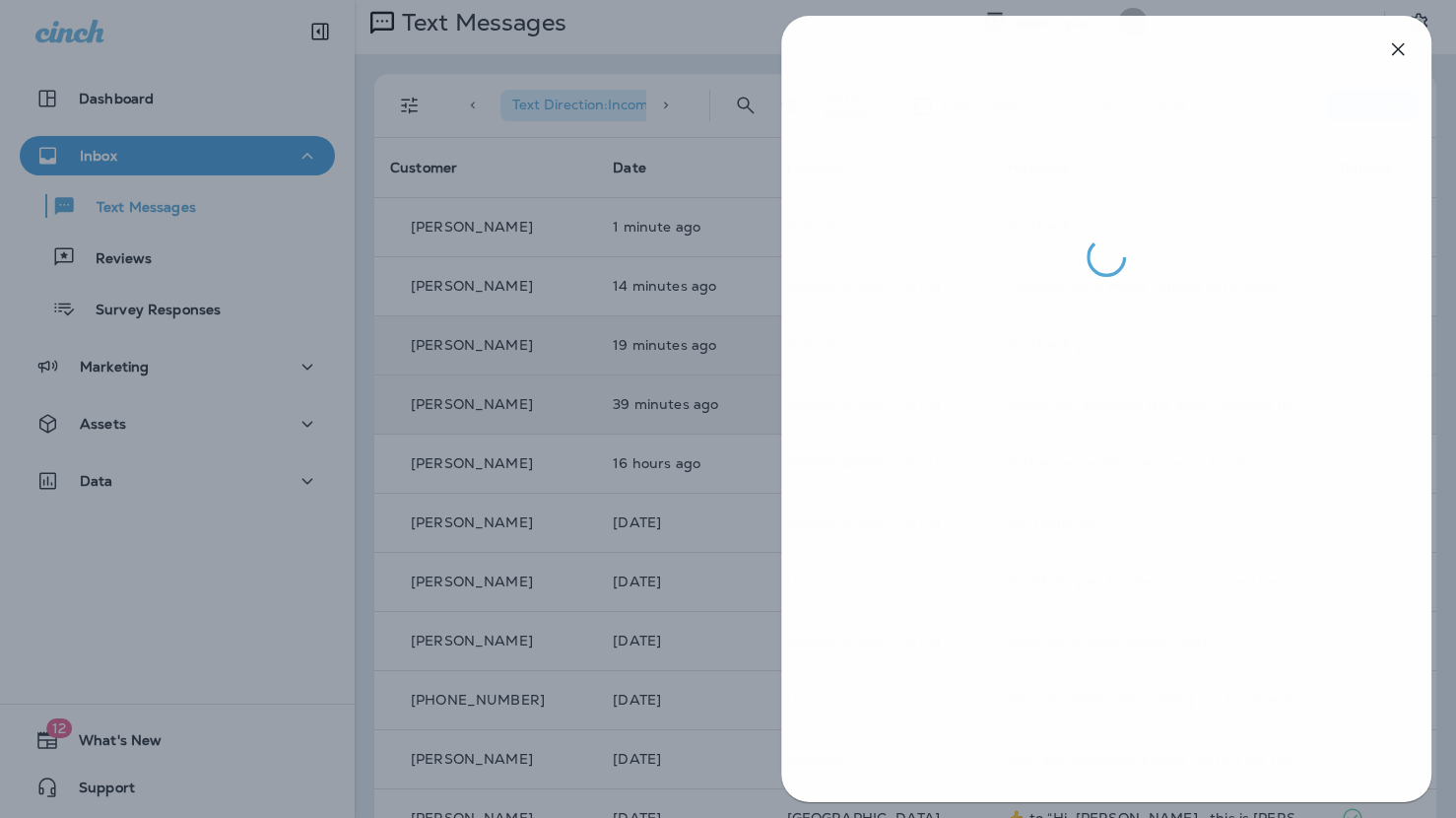click at bounding box center (729, 409) 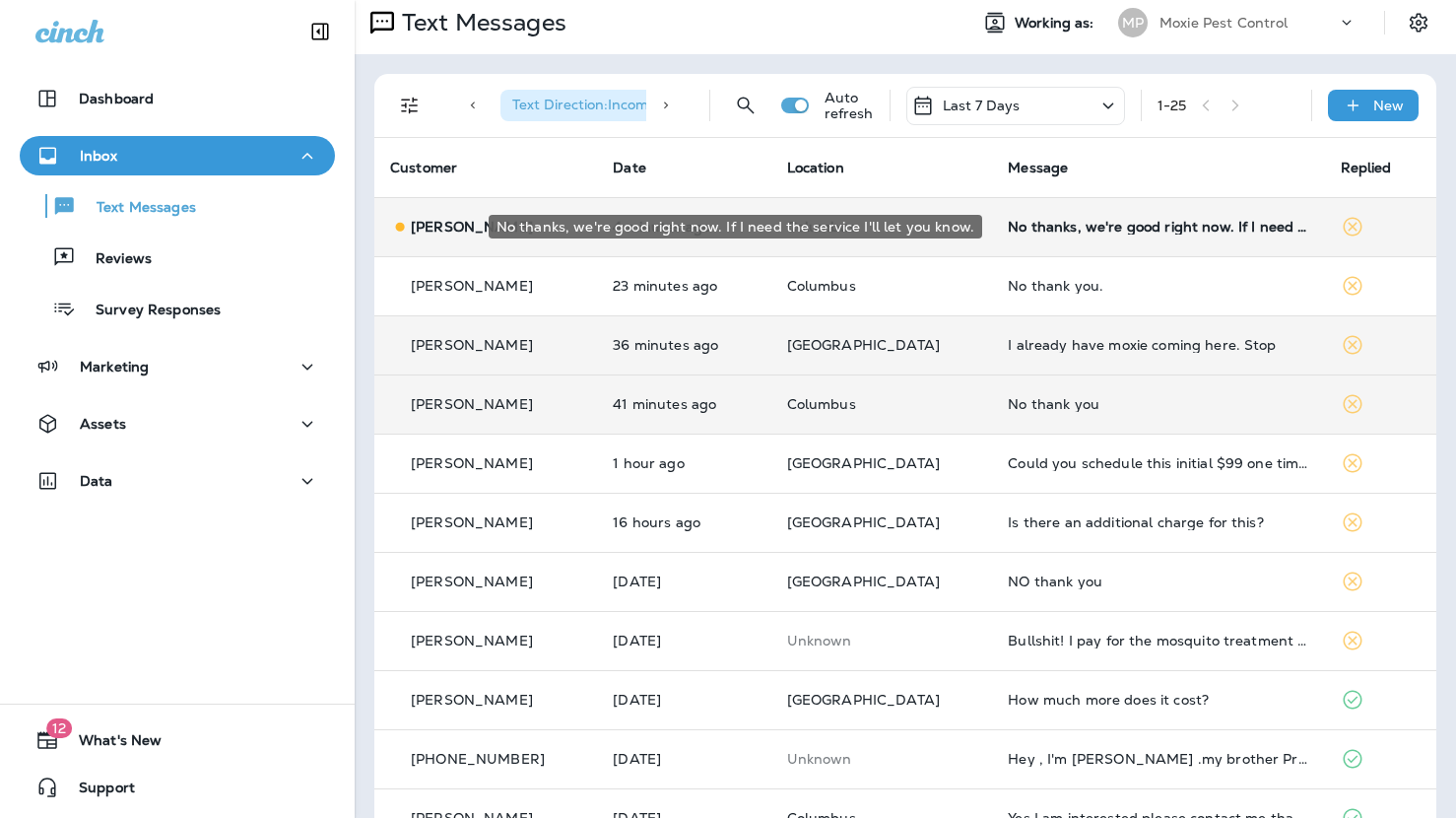 click on "No thanks, we're good right now. If I need the service I'll let you know." at bounding box center [1158, 227] 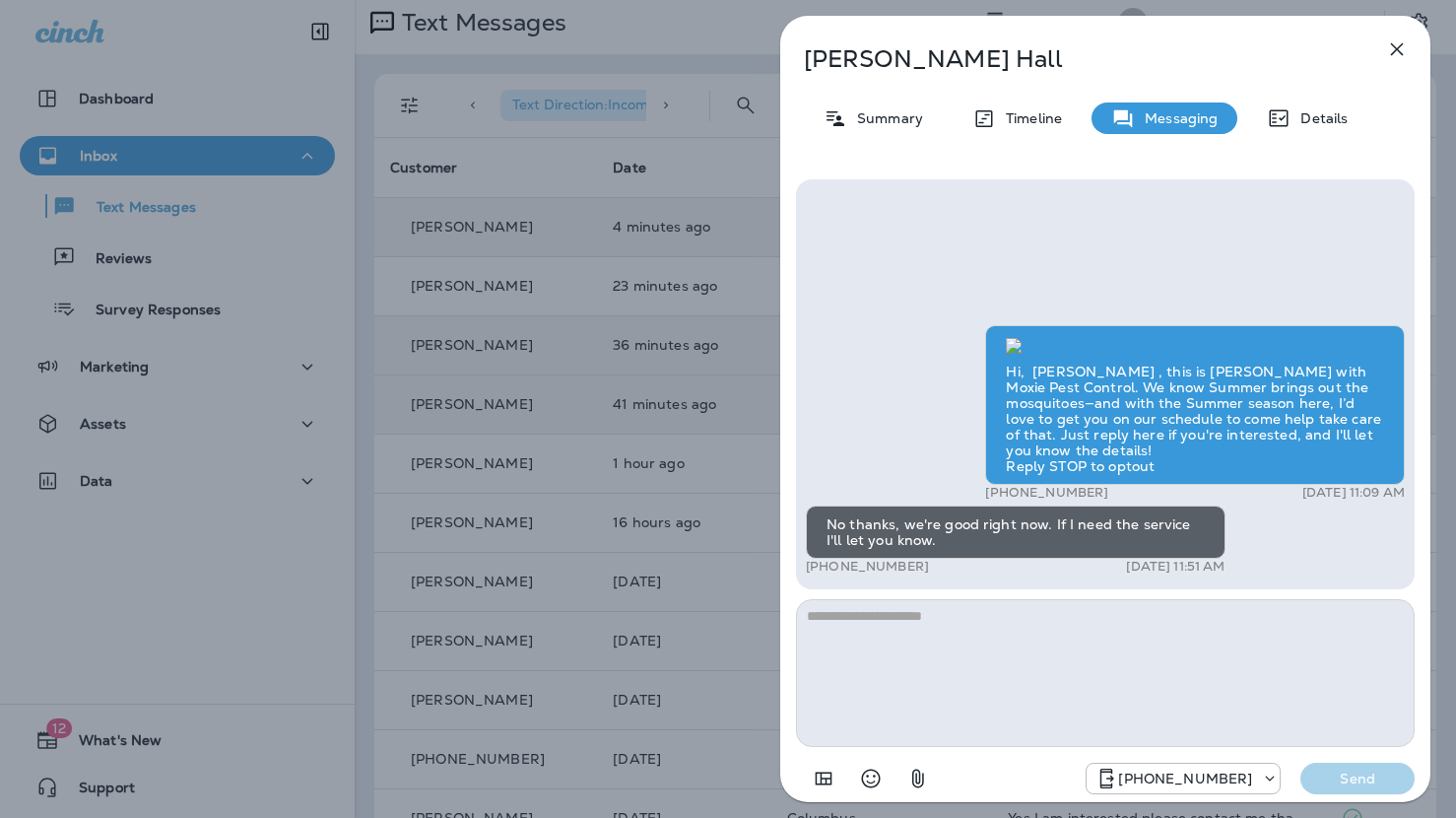 click on "[PERSON_NAME] Summary   Timeline   Messaging   Details   Hi,  [PERSON_NAME] , this is [PERSON_NAME] with Moxie Pest Control. We know Summer brings out the mosquitoes—and with the Summer season here, I’d love to get you on our schedule to come help take care of that. Just reply here if you're interested, and I'll let you know the details!
Reply STOP to optout +18174823792 [DATE] 11:09 AM No thanks, we're good right now. If I need the service I'll let you know.  +1 (937) 360-8273 [DATE] 11:51 AM [PHONE_NUMBER] Send" at bounding box center [728, 409] 